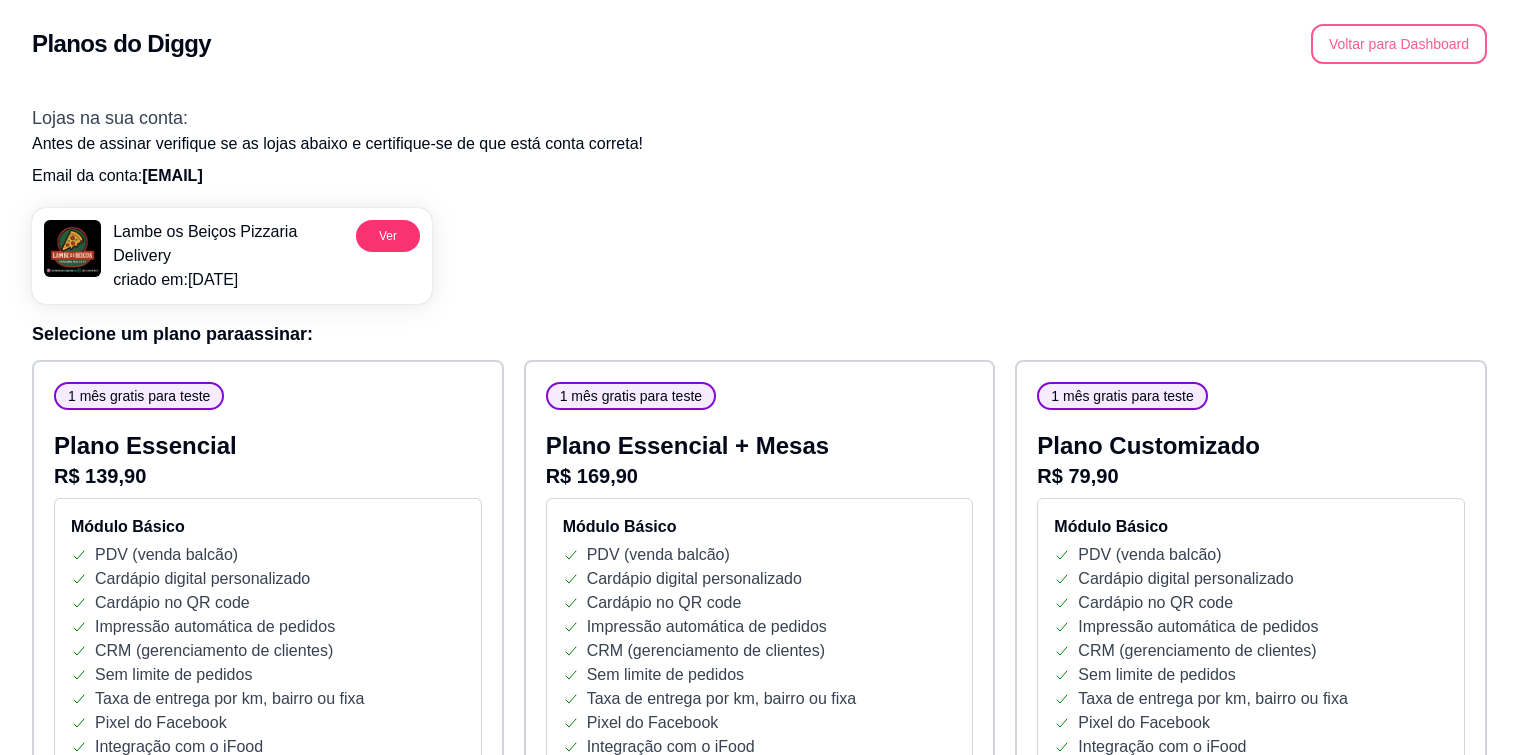 scroll, scrollTop: 0, scrollLeft: 0, axis: both 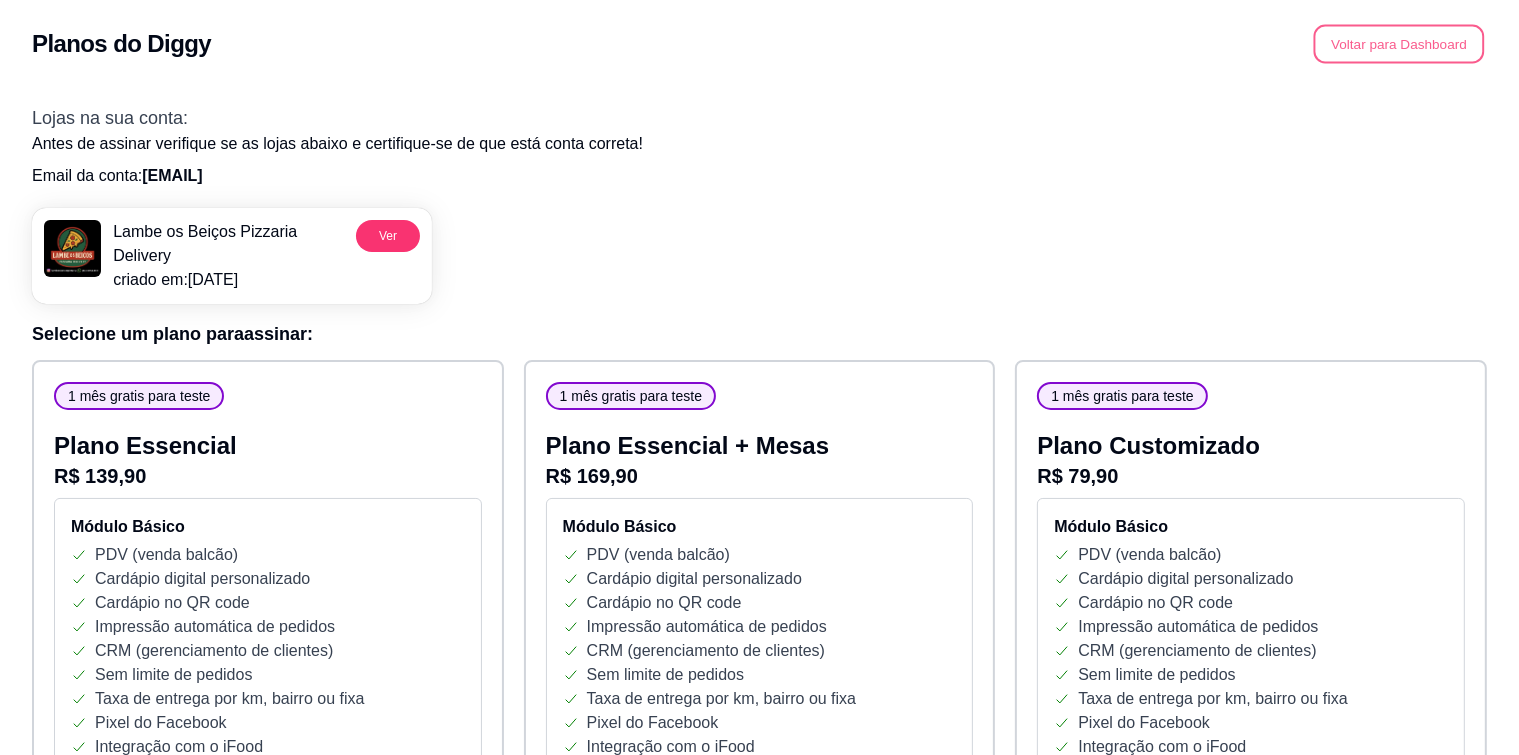 click on "Voltar para Dashboard" at bounding box center (1399, 44) 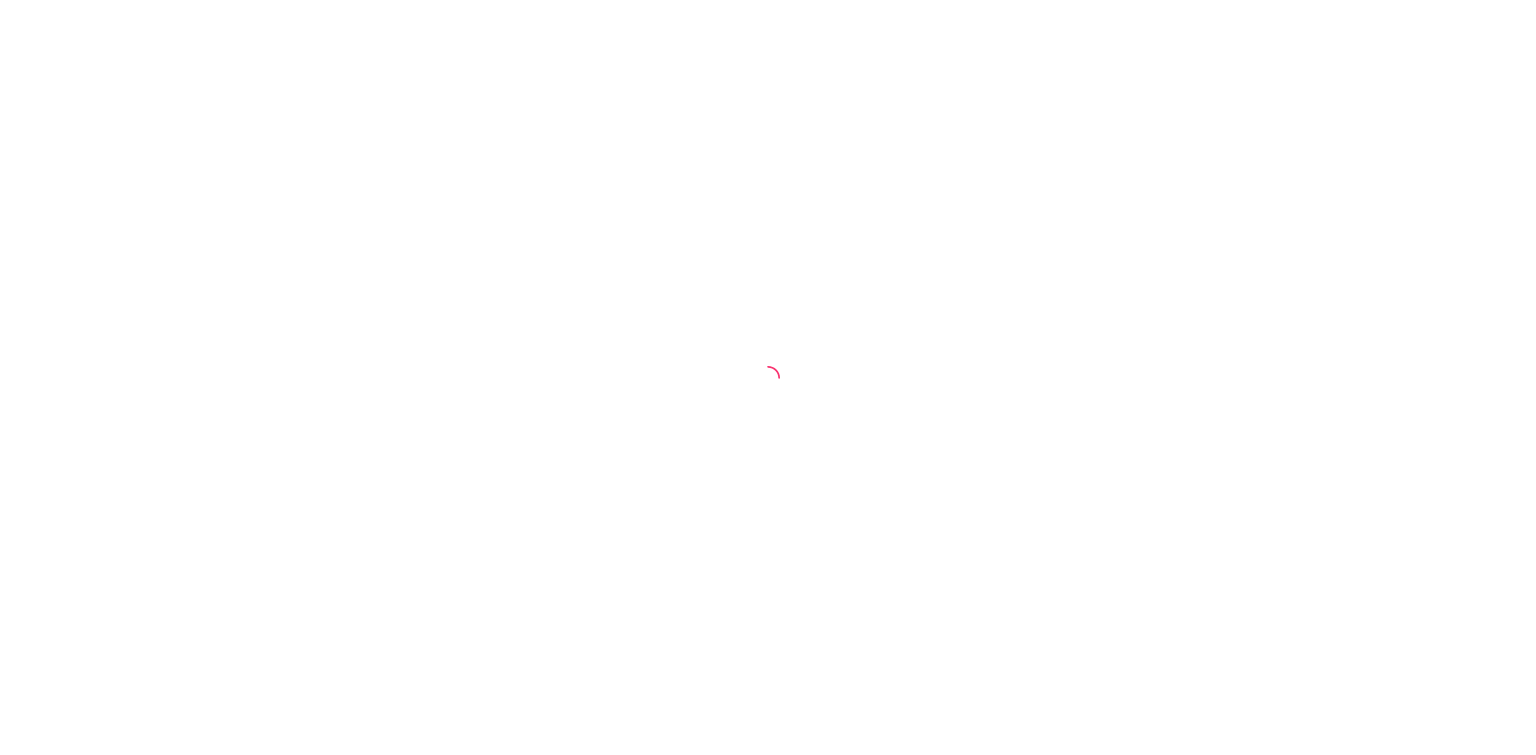 scroll, scrollTop: 0, scrollLeft: 0, axis: both 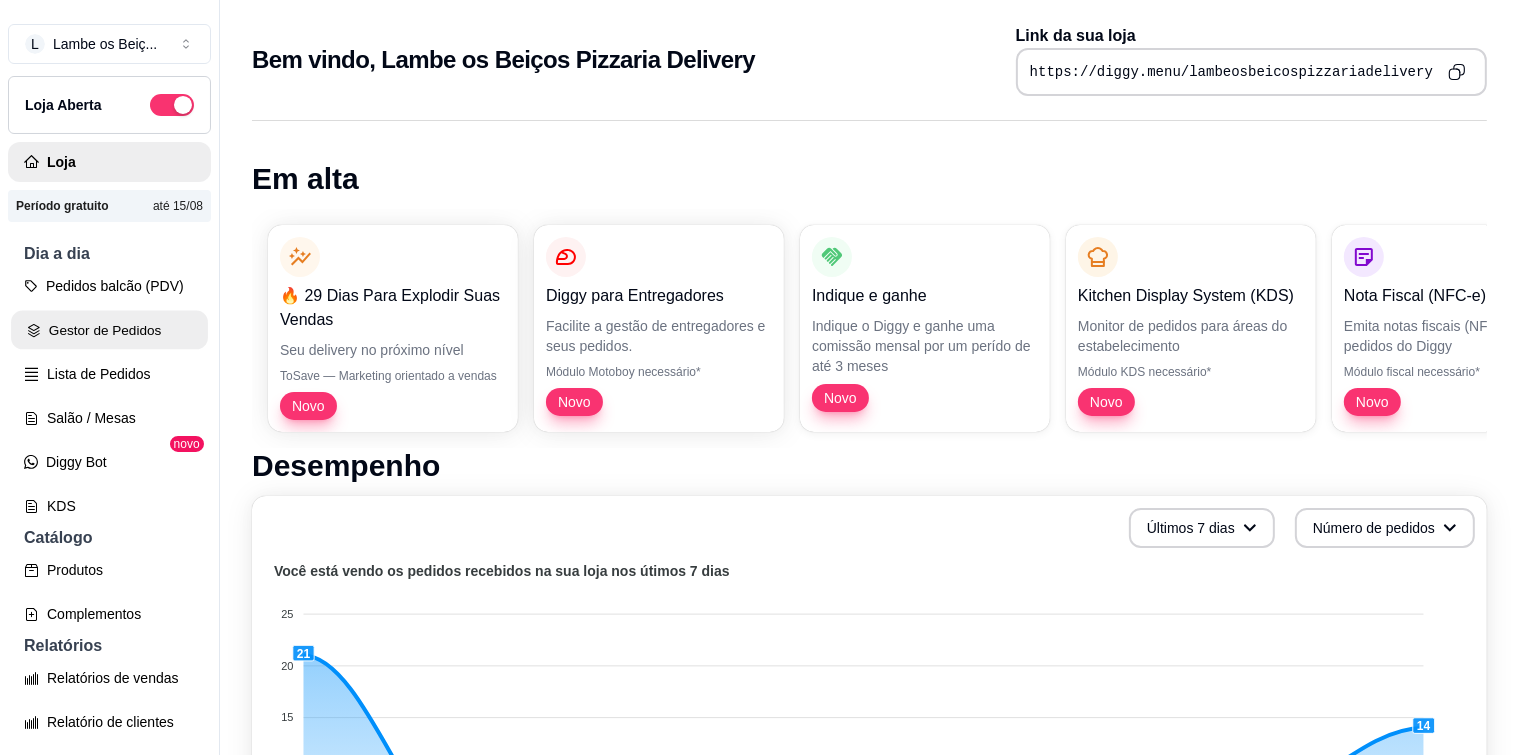 click on "Gestor de Pedidos" at bounding box center [109, 330] 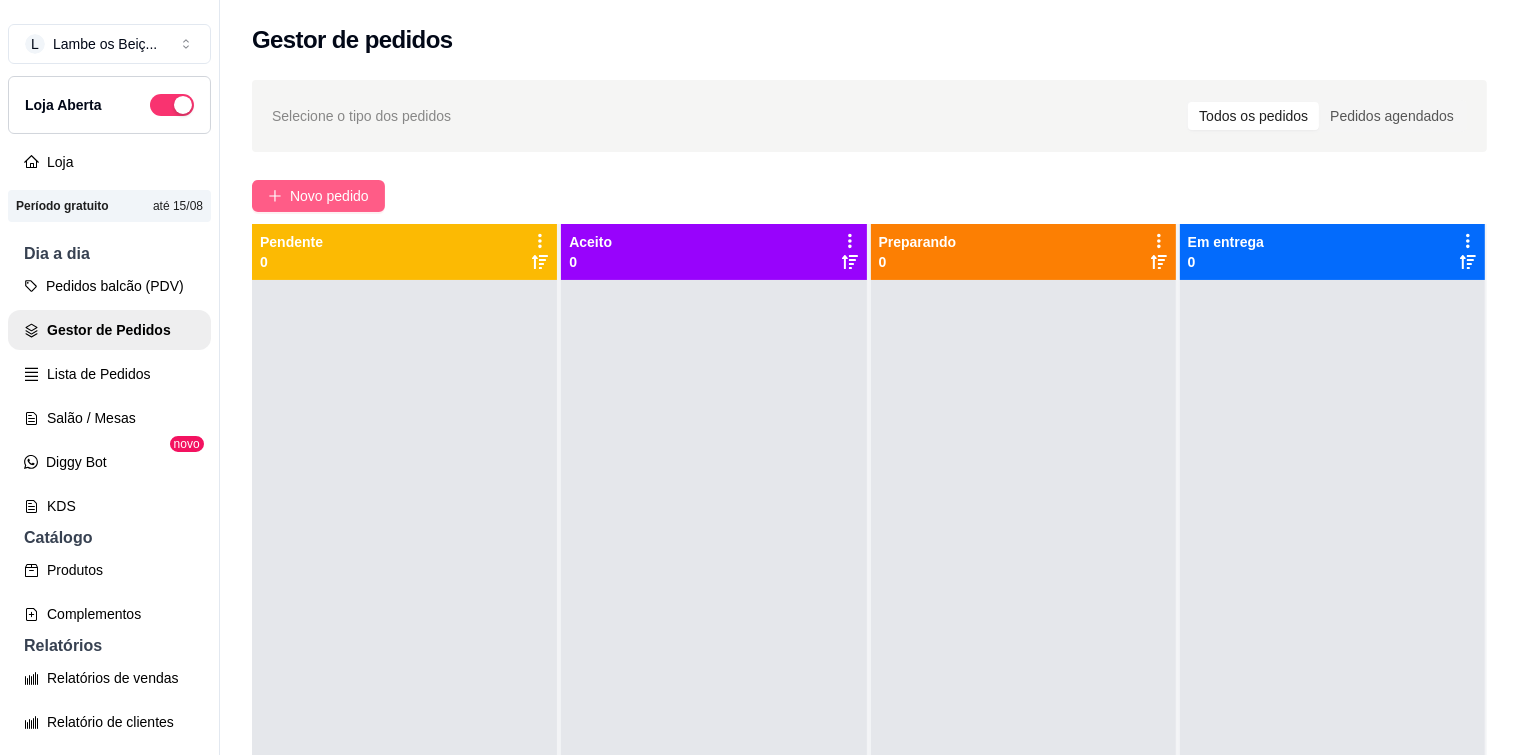 click 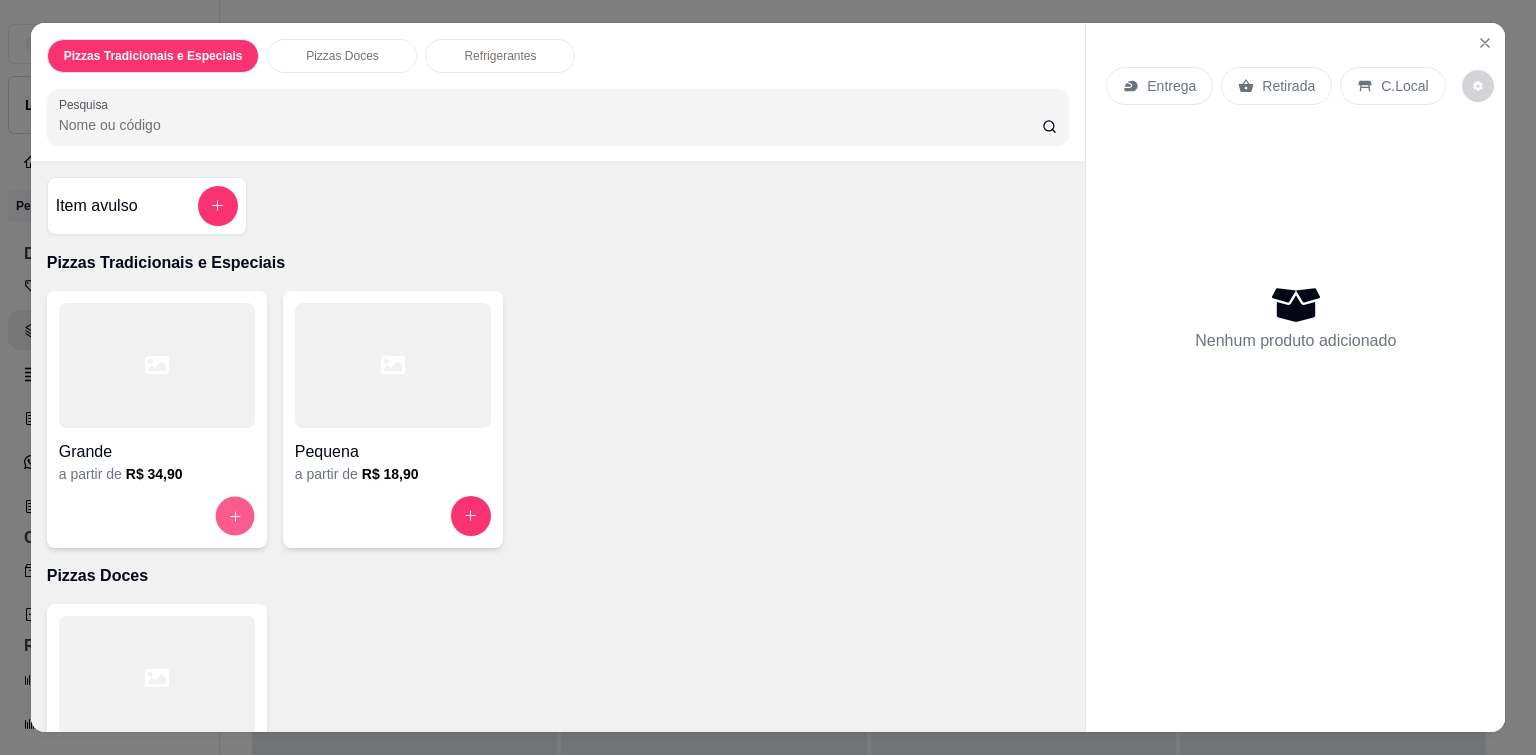 click at bounding box center (234, 515) 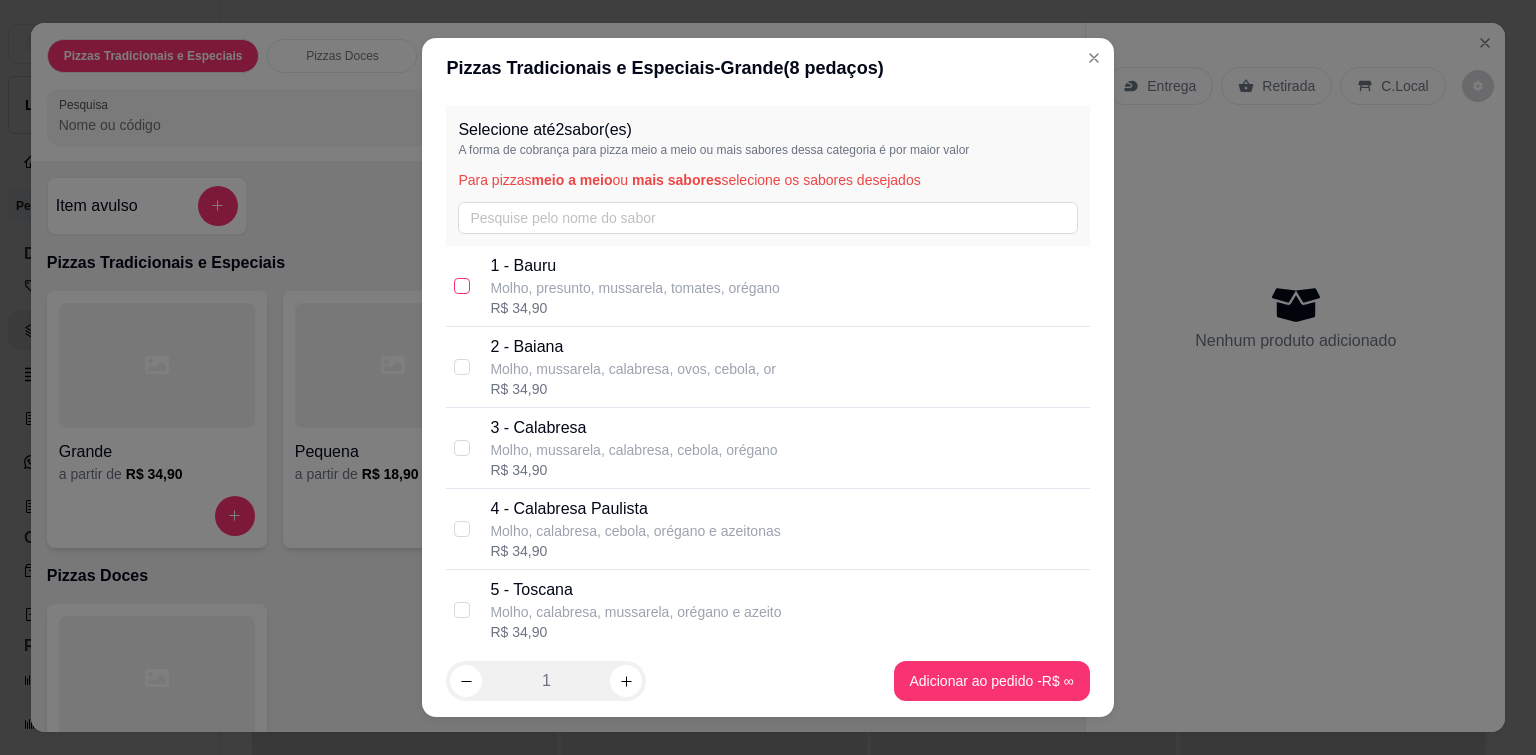 click at bounding box center [462, 286] 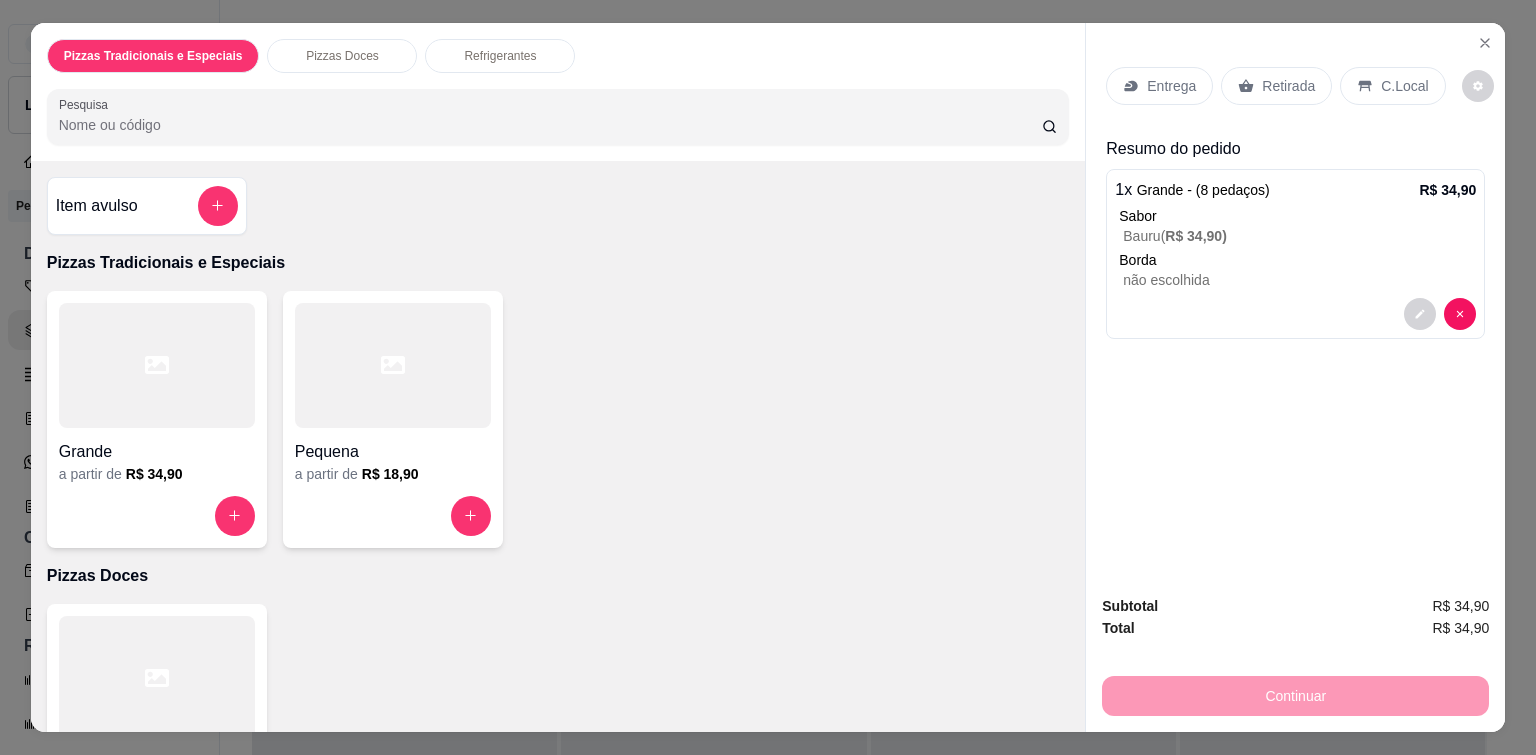 click on "Entrega" at bounding box center [1171, 86] 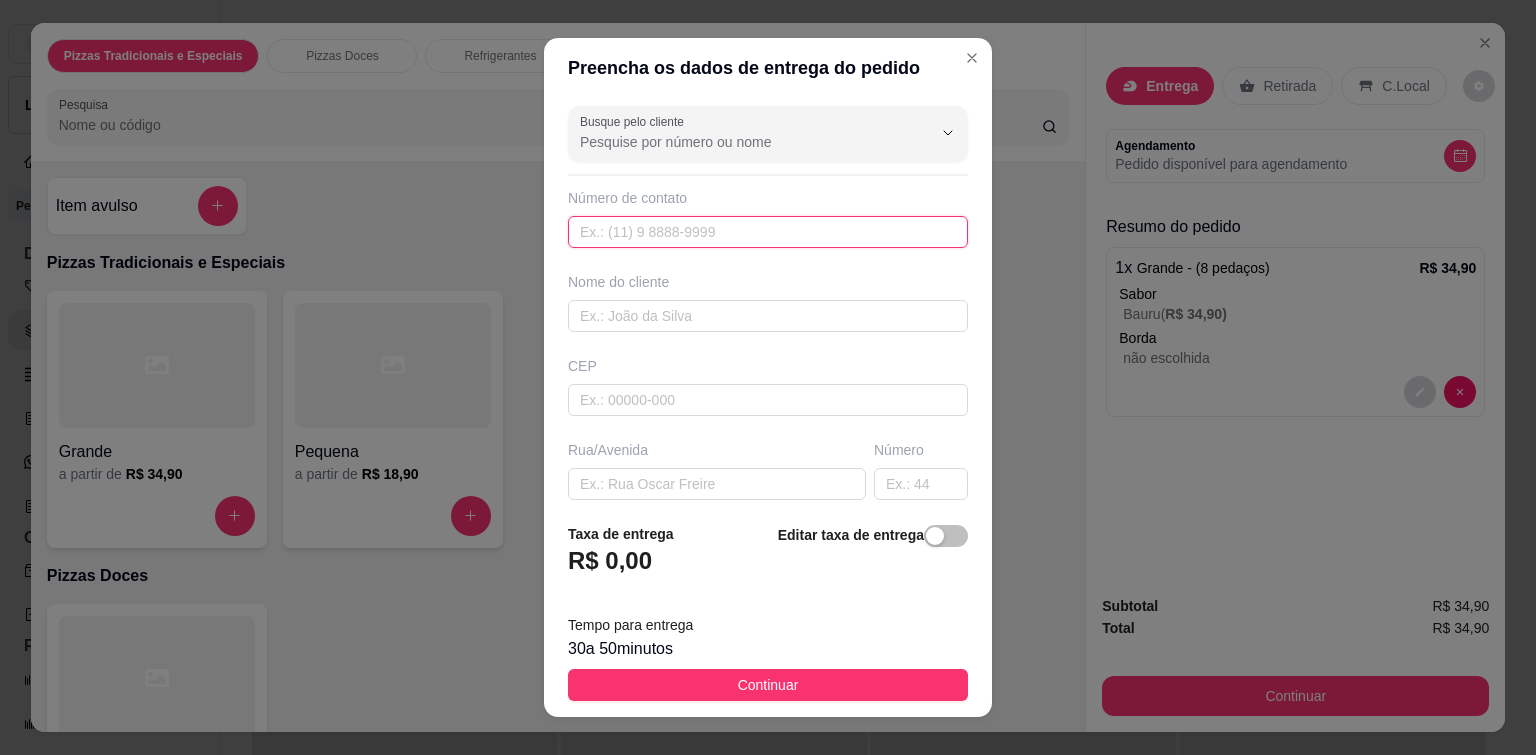 click at bounding box center [768, 232] 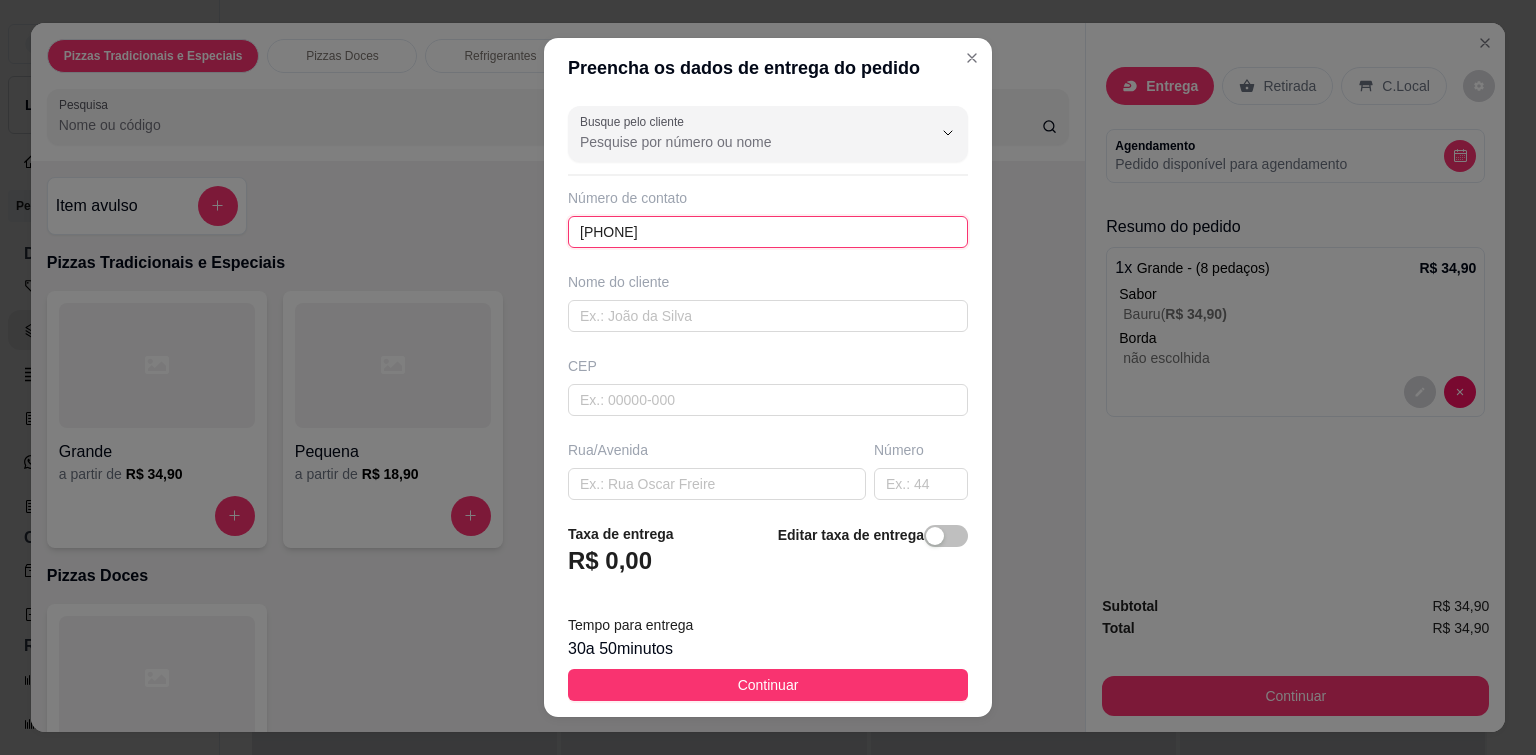 type on "[PHONE]" 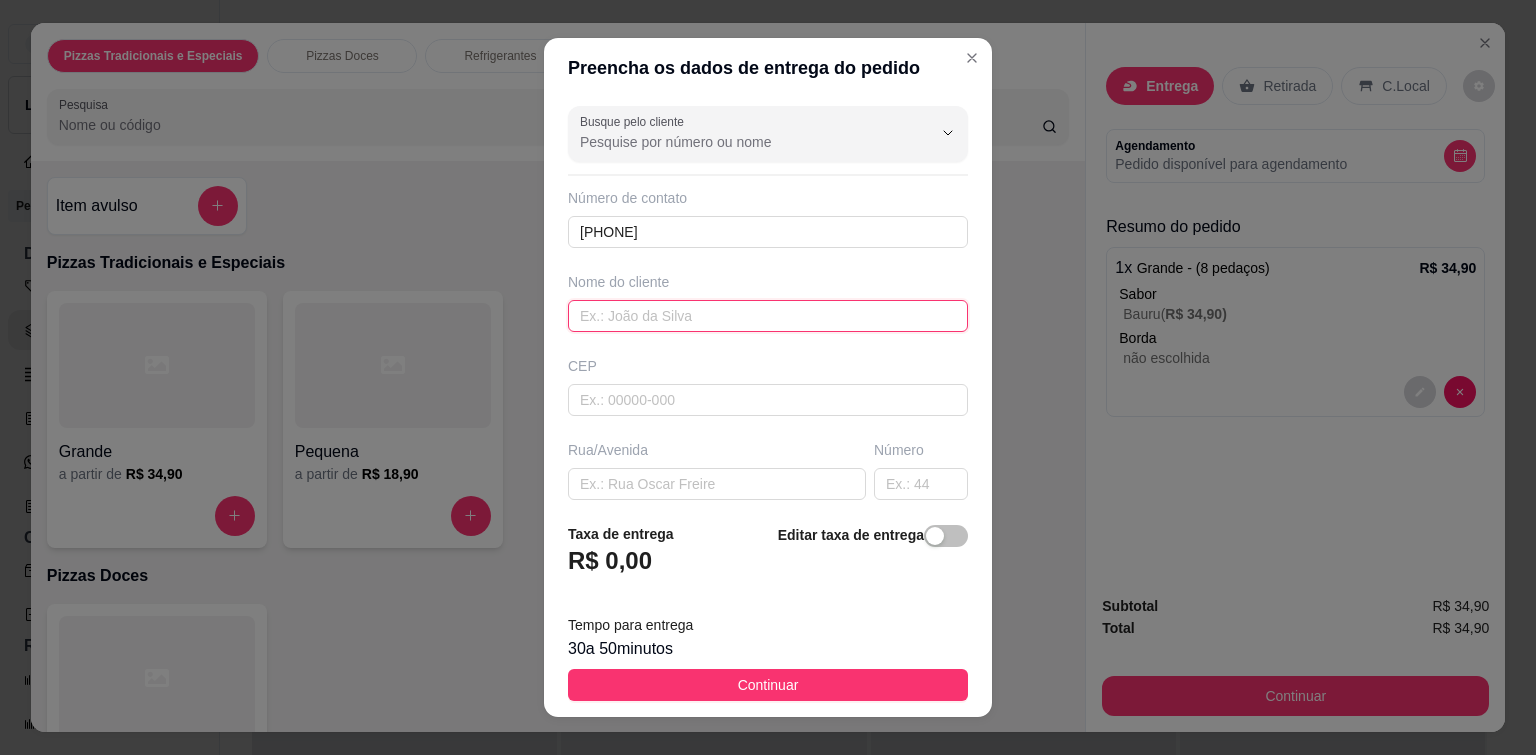 click at bounding box center (768, 316) 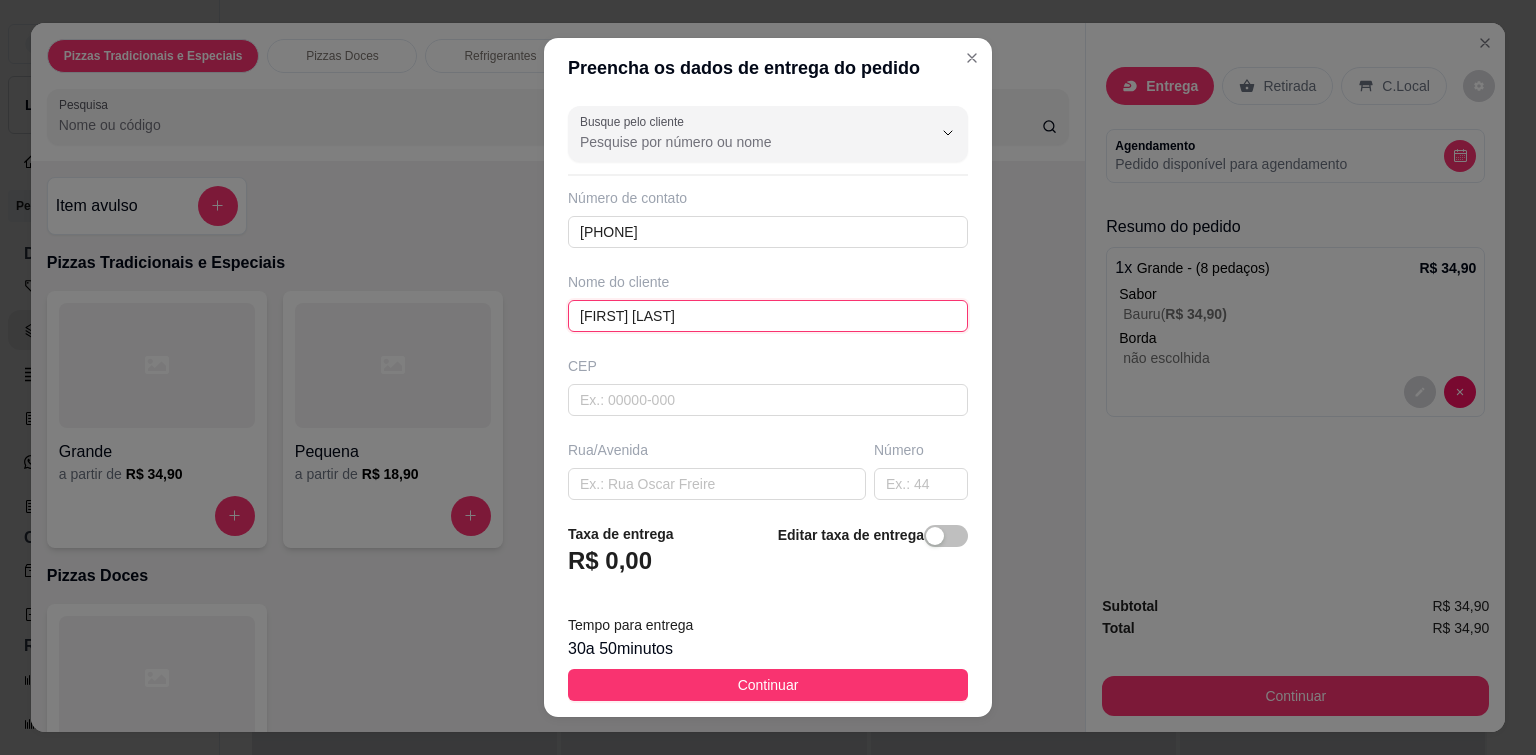 type on "[FIRST] [LAST]" 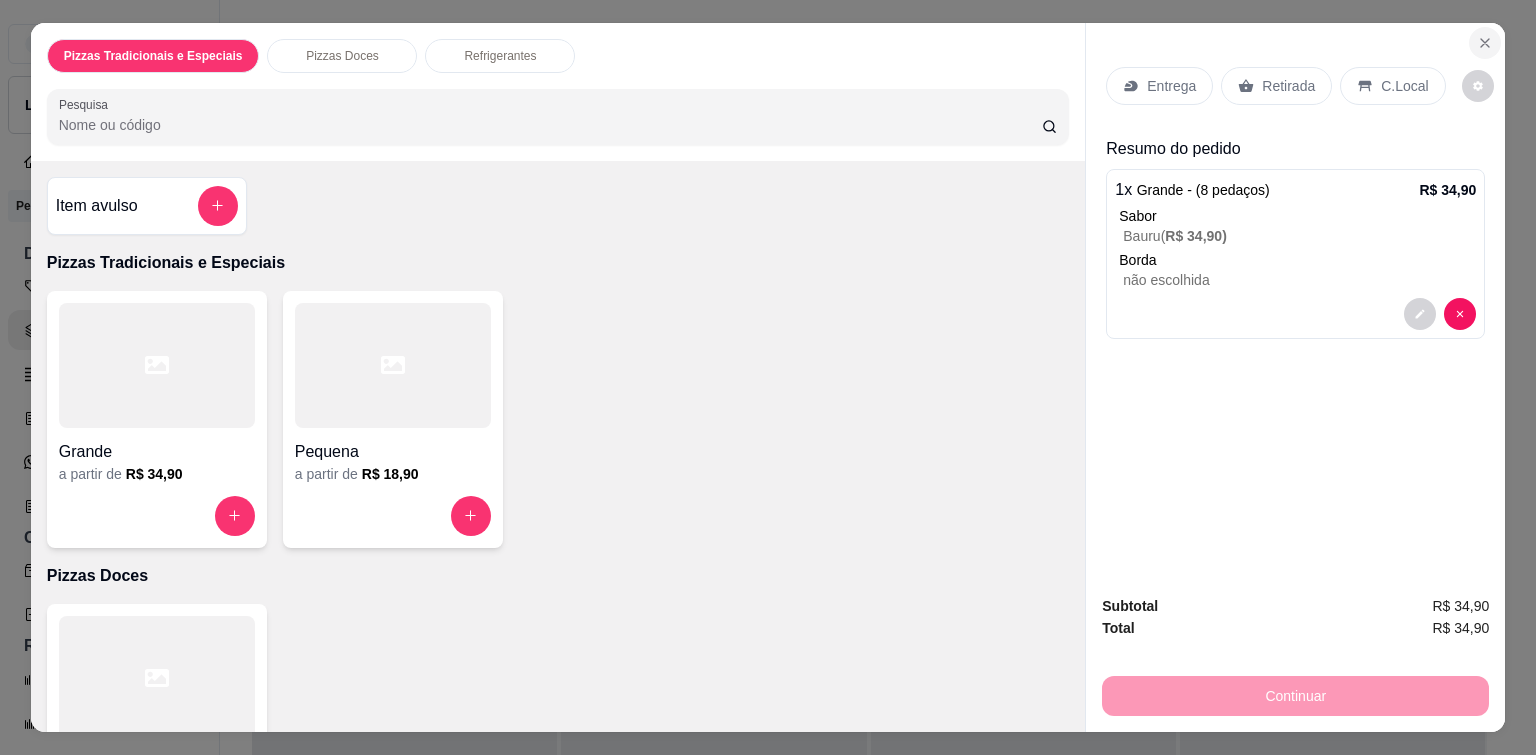 click 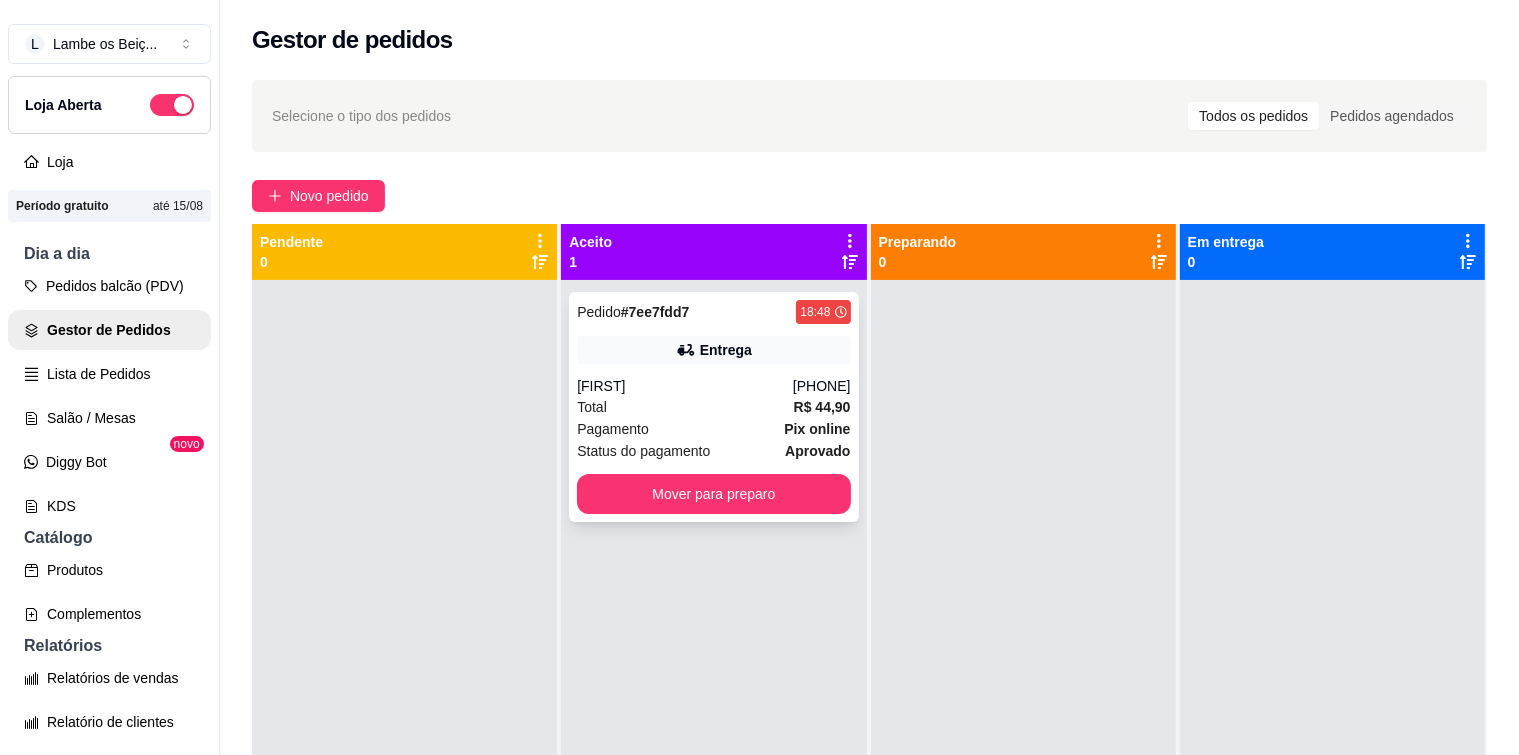 click on "Pedido  # 7ee7fdd7 [TIME] Entrega [FIRST]  [PHONE] Total R$ 44,90 Pagamento Pix online Status do pagamento aprovado Mover para preparo" at bounding box center [713, 407] 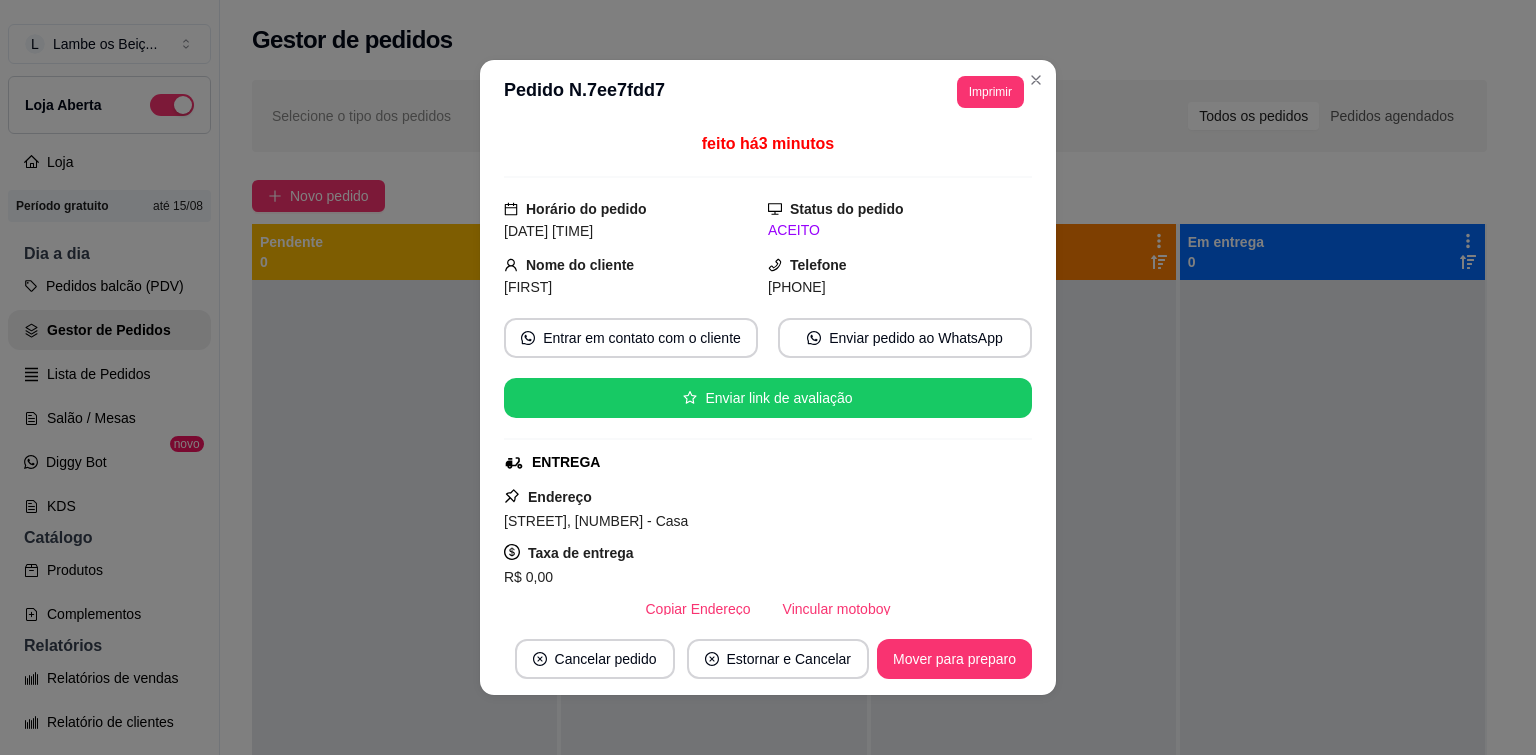 click on "Endereço" at bounding box center [560, 497] 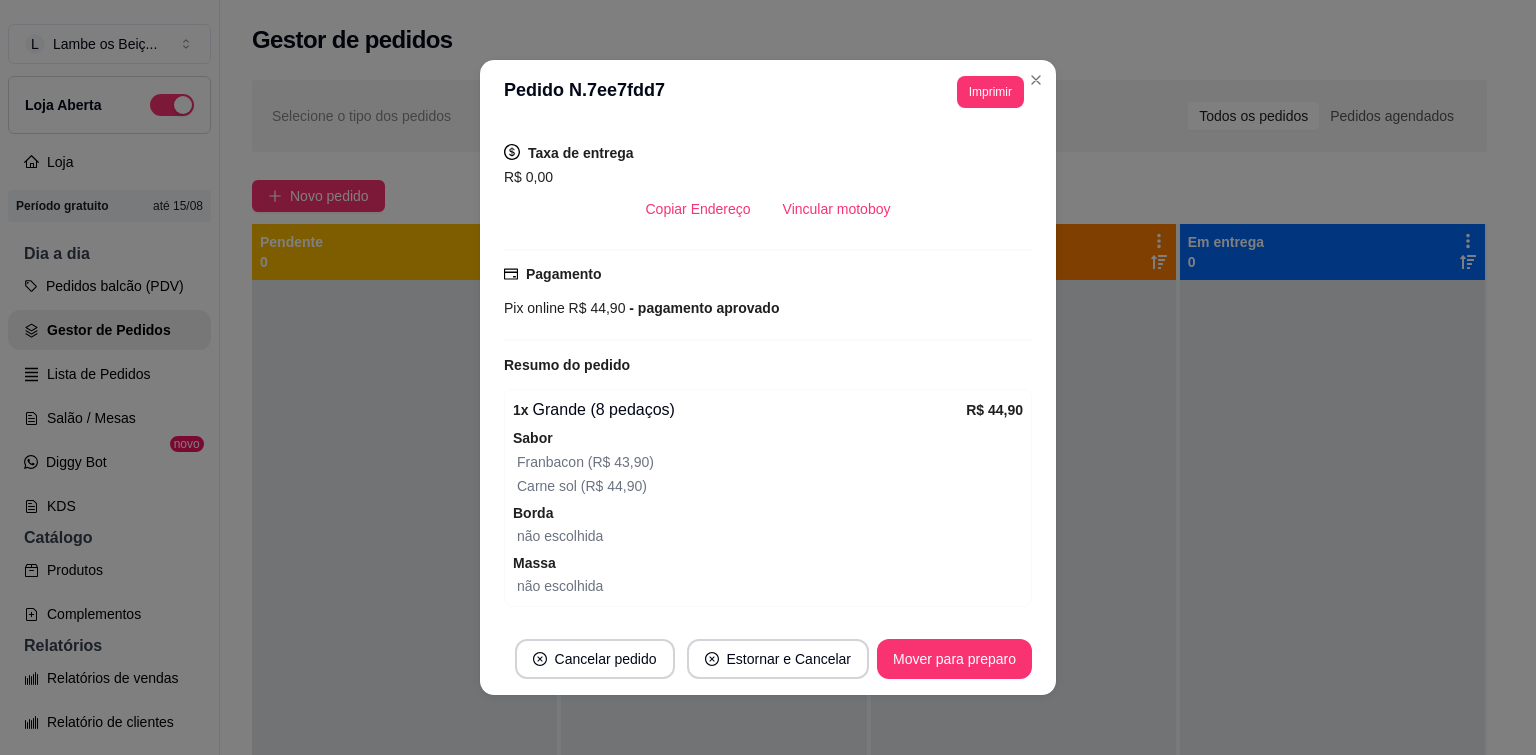 scroll, scrollTop: 467, scrollLeft: 0, axis: vertical 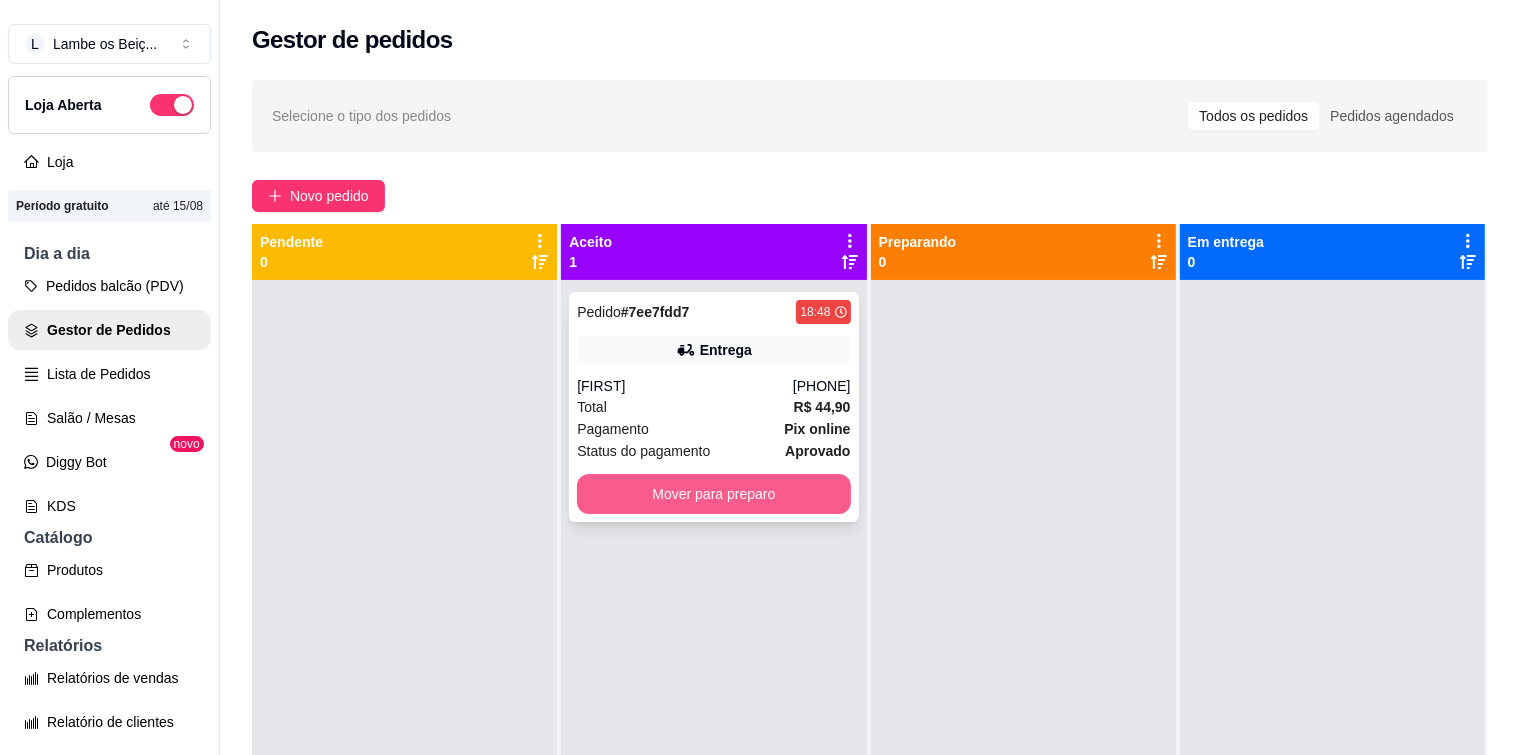 click on "Mover para preparo" at bounding box center [713, 494] 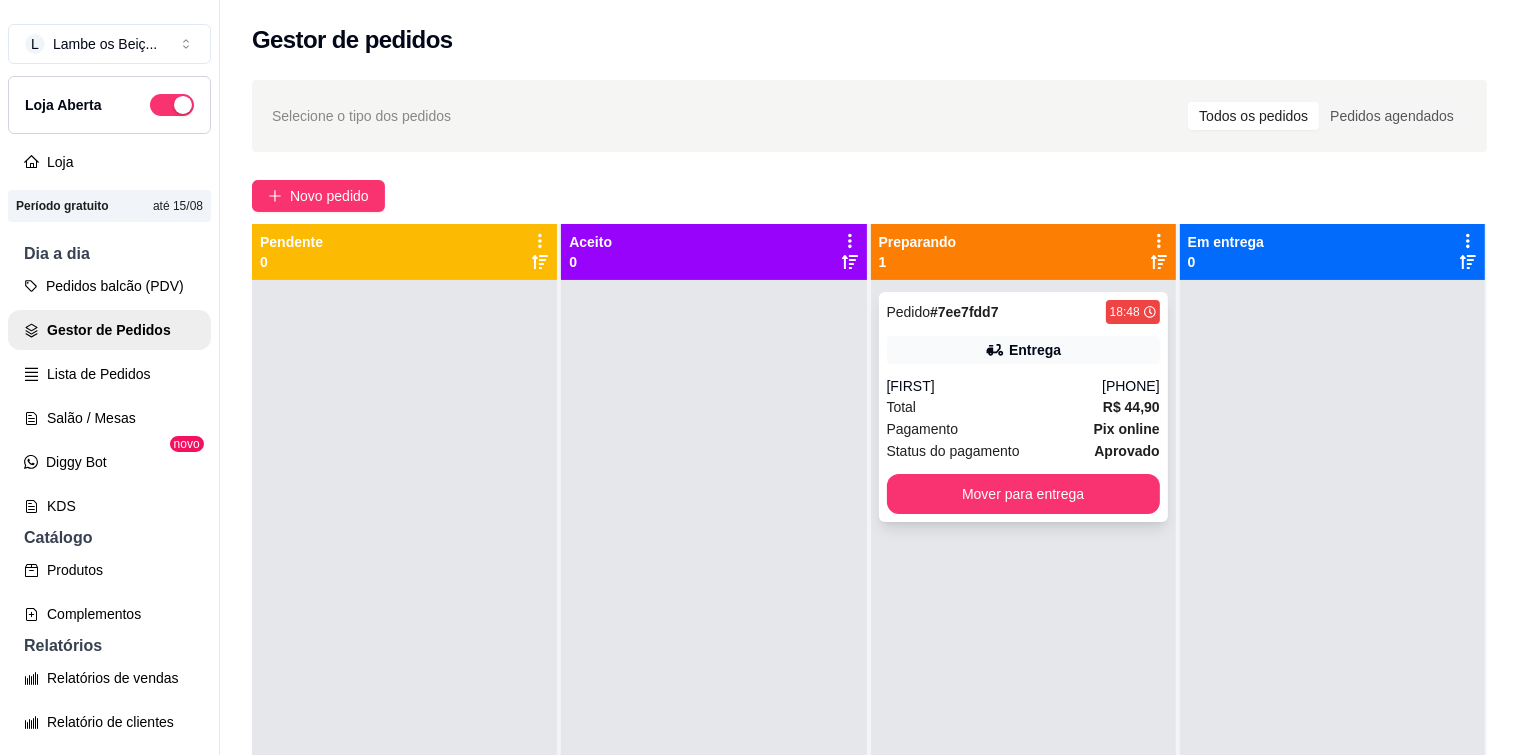 click on "[FIRST]" at bounding box center [995, 386] 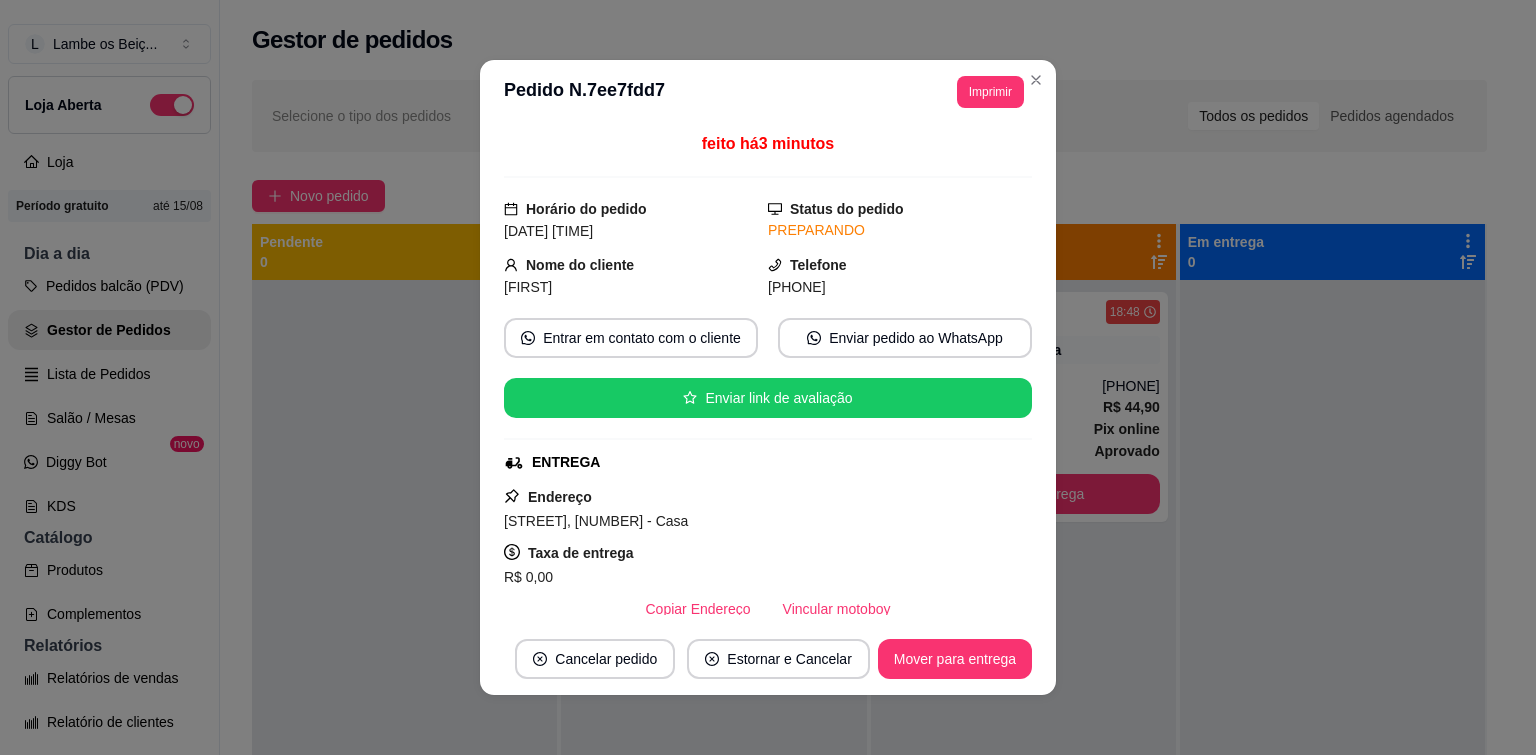 drag, startPoint x: 492, startPoint y: 519, endPoint x: 665, endPoint y: 510, distance: 173.23395 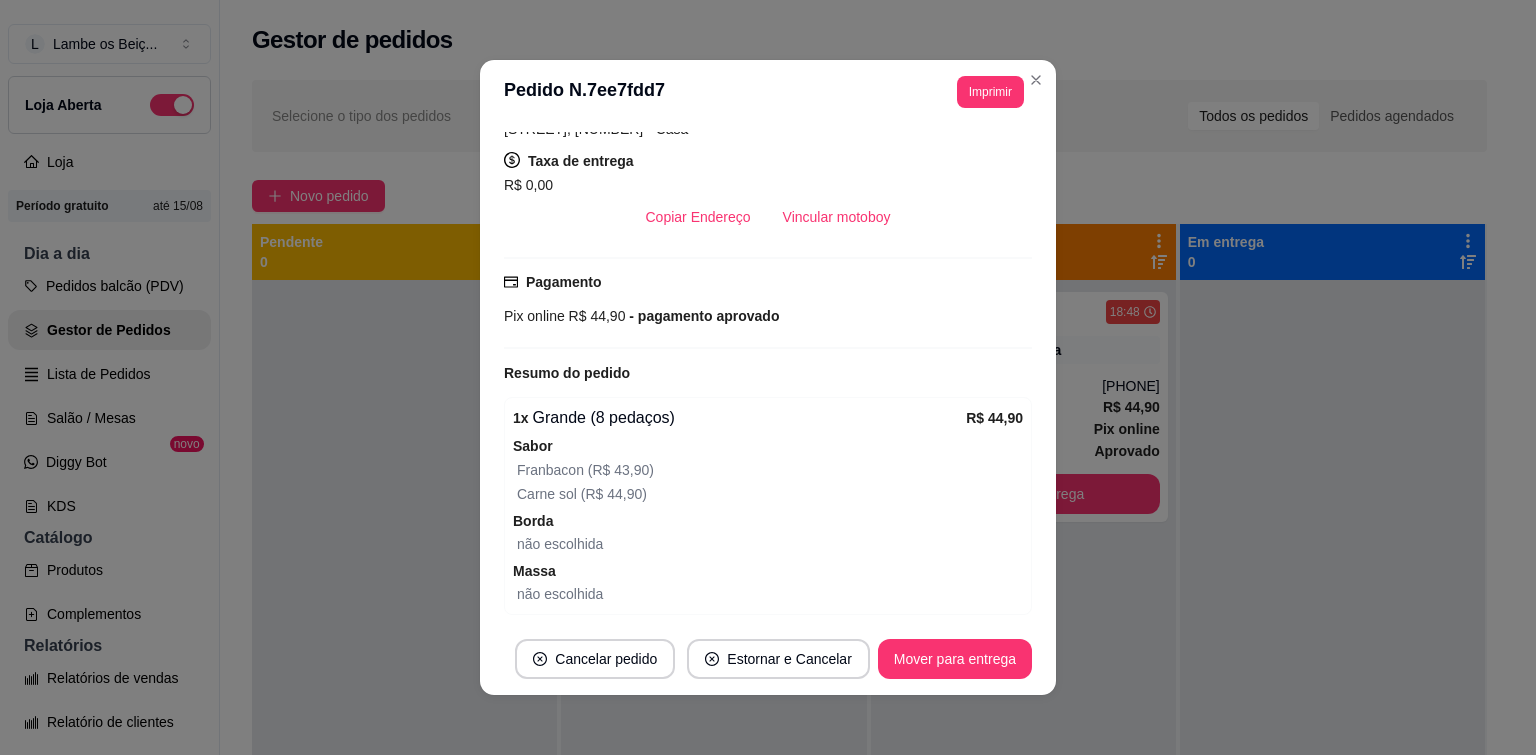 scroll, scrollTop: 400, scrollLeft: 0, axis: vertical 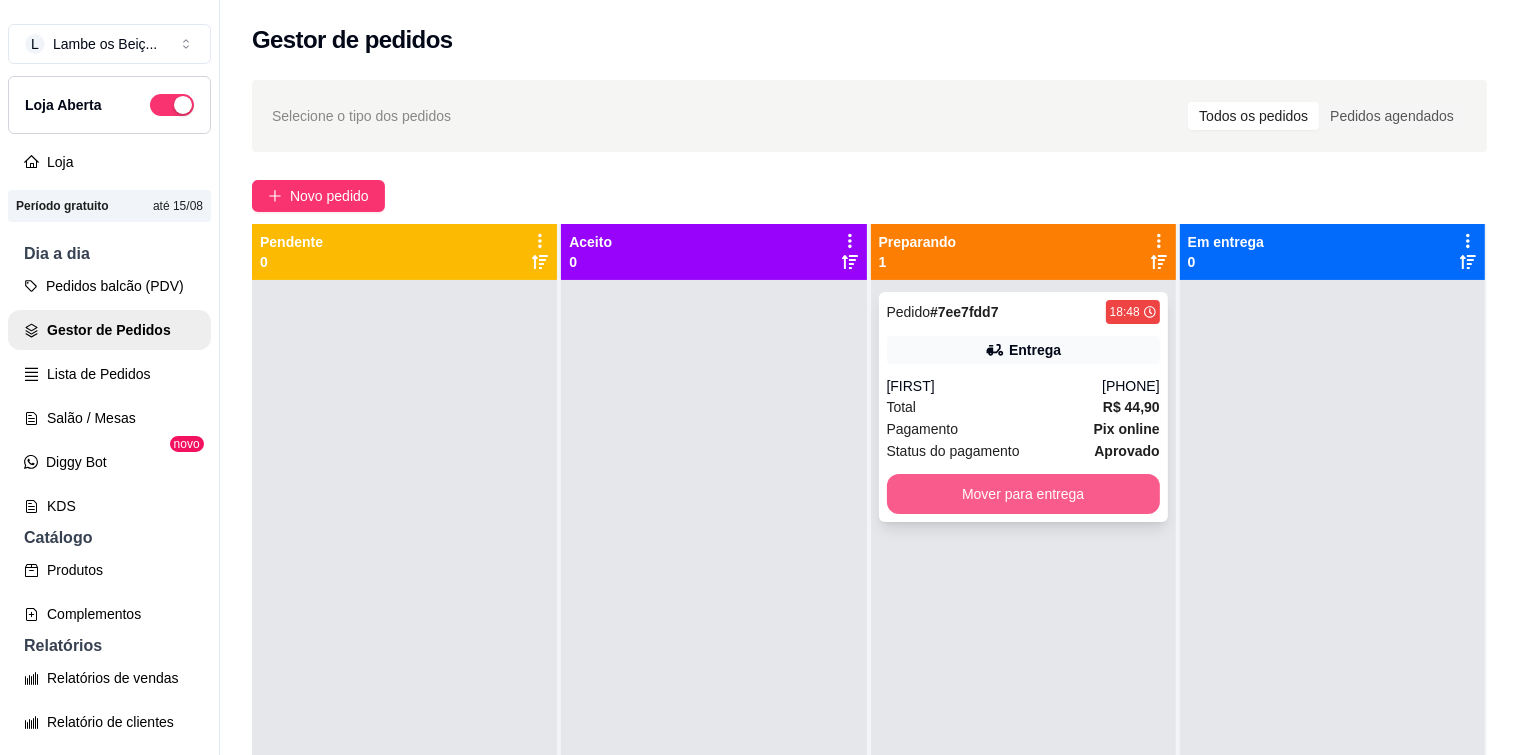 click on "Mover para entrega" at bounding box center [1023, 494] 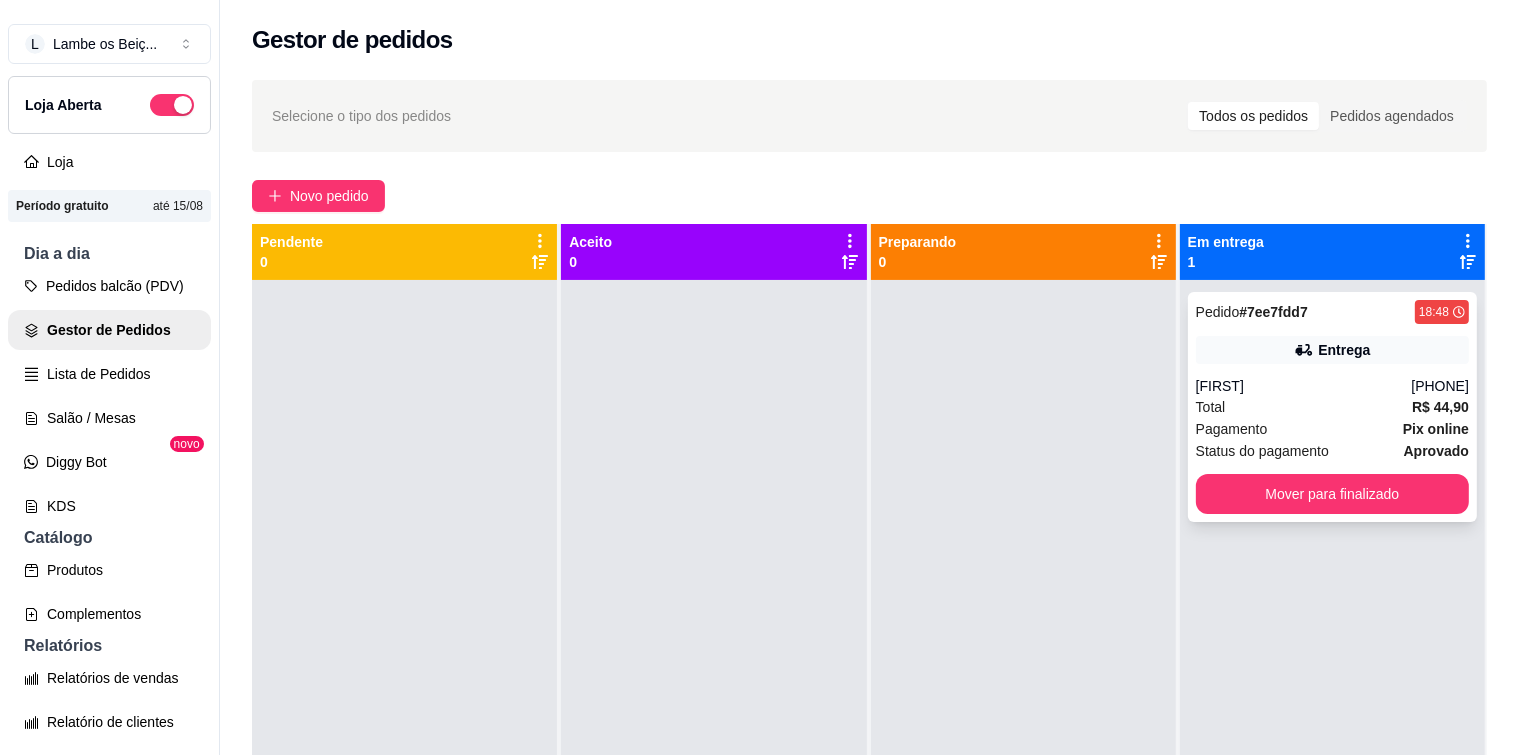 click on "[FIRST]" at bounding box center [1304, 386] 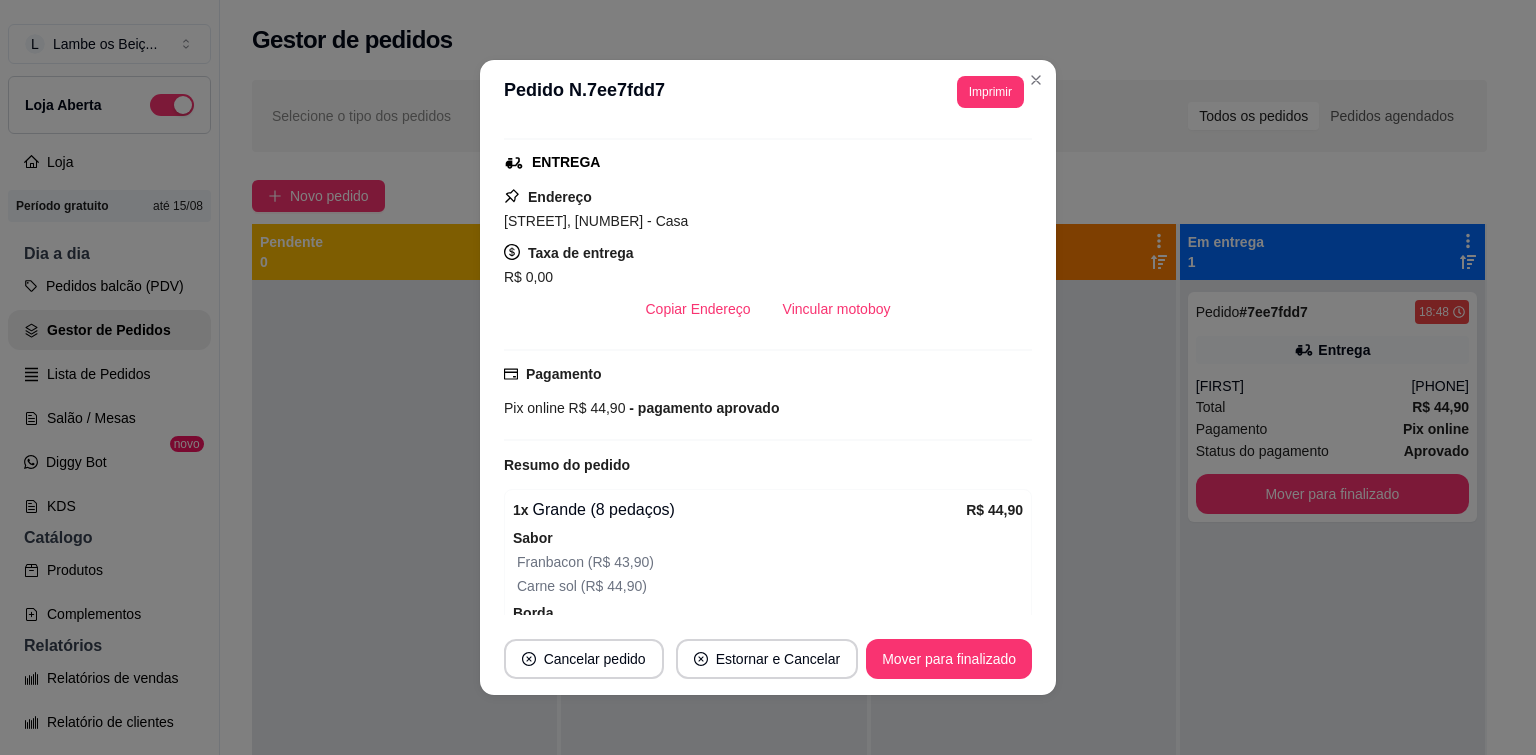 scroll, scrollTop: 467, scrollLeft: 0, axis: vertical 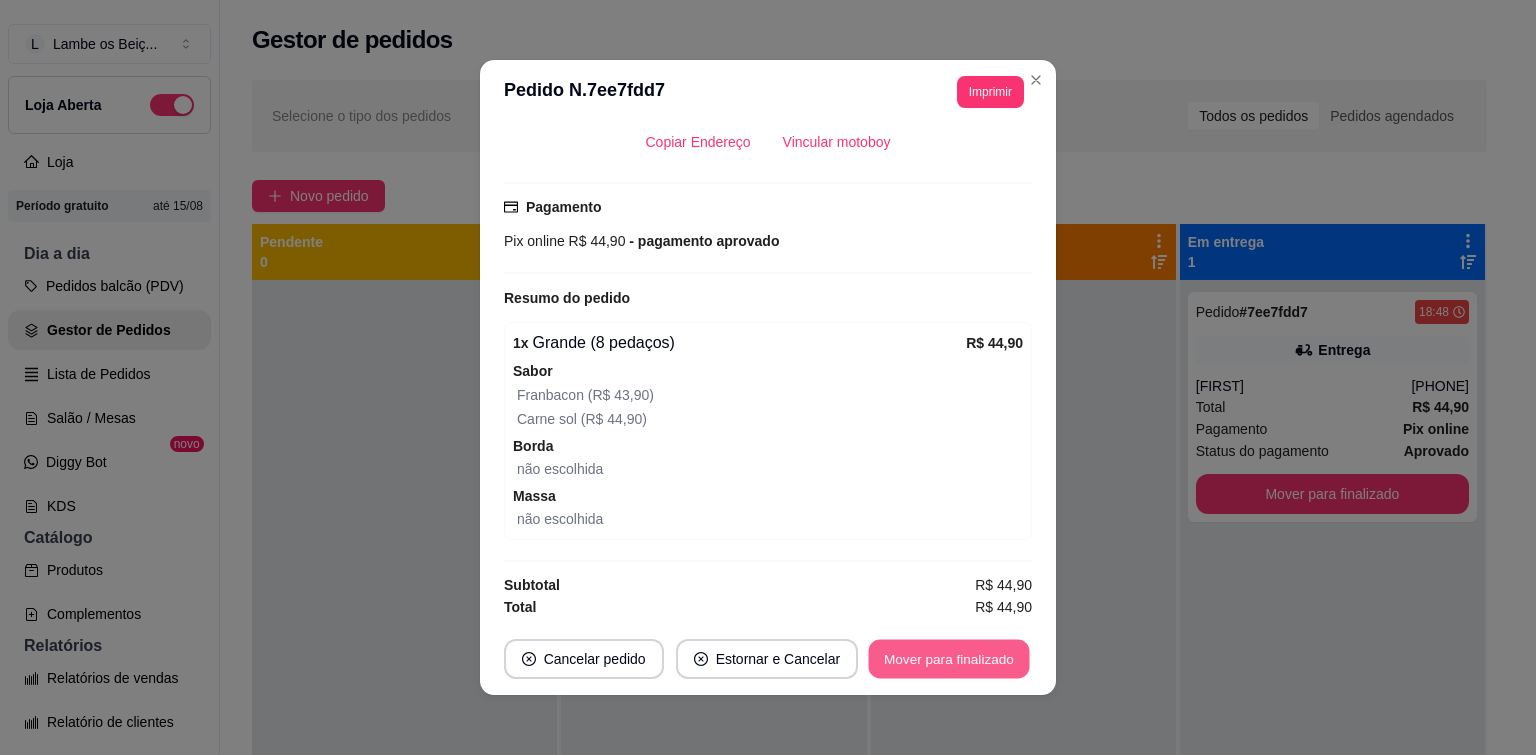 click on "Mover para finalizado" at bounding box center (949, 659) 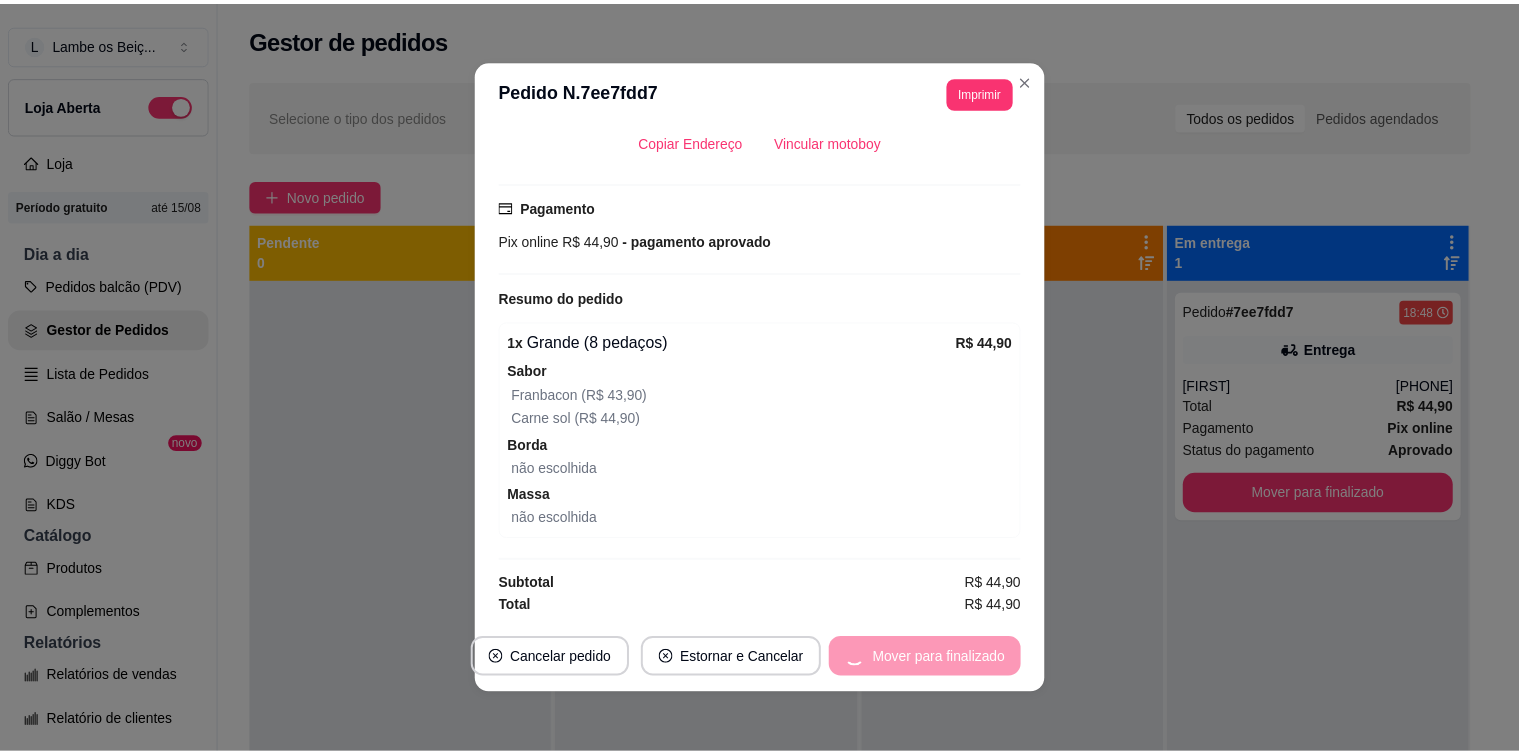 scroll, scrollTop: 421, scrollLeft: 0, axis: vertical 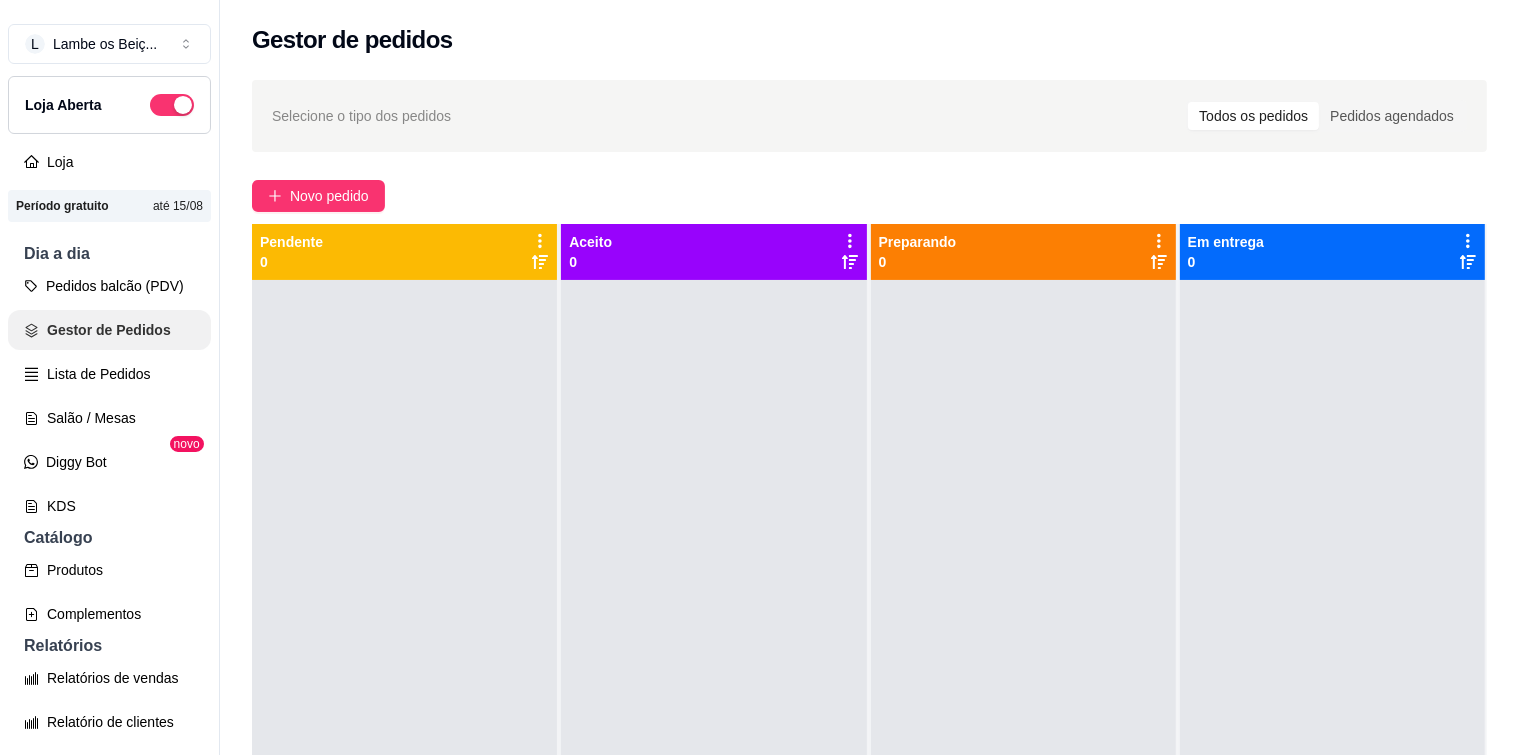 click on "Gestor de Pedidos" at bounding box center (109, 330) 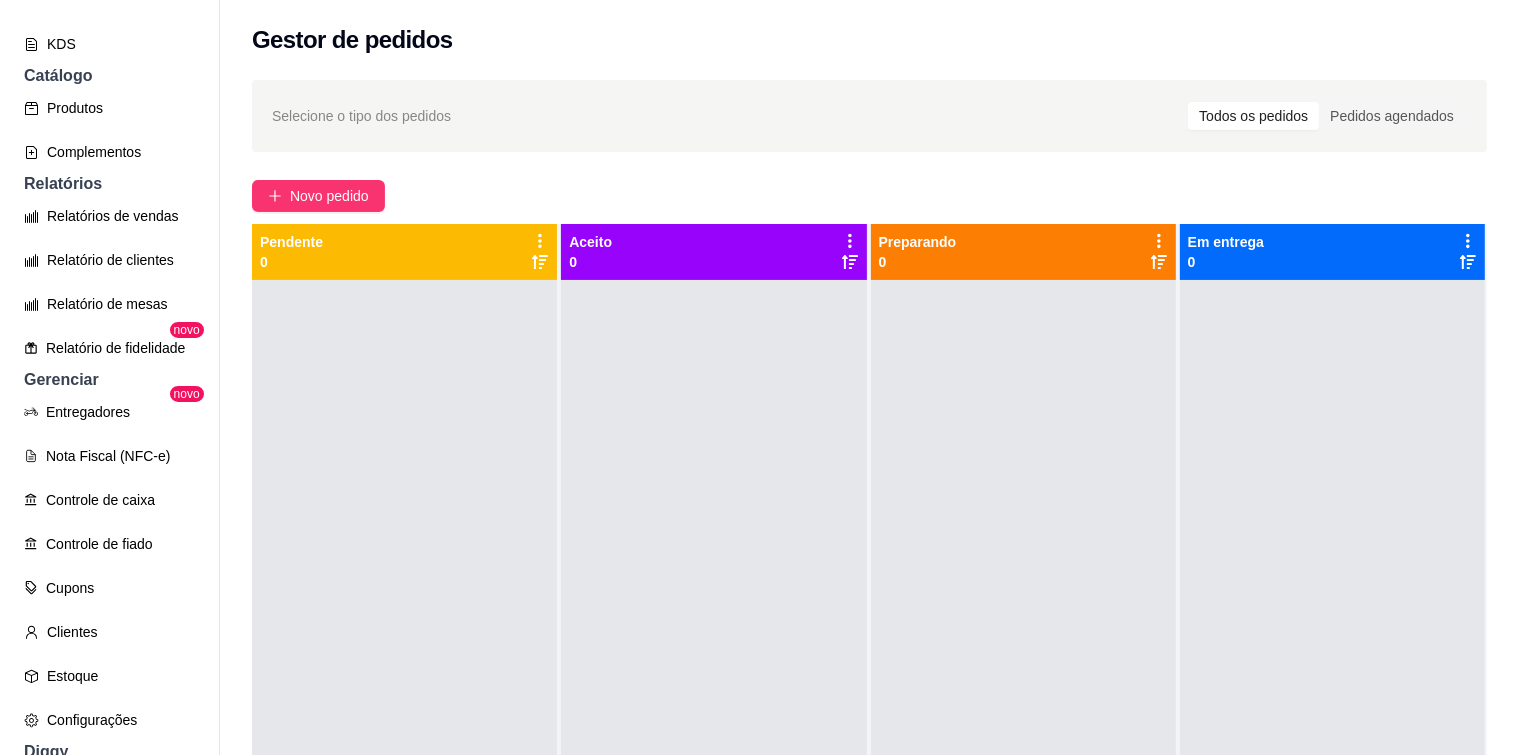scroll, scrollTop: 500, scrollLeft: 0, axis: vertical 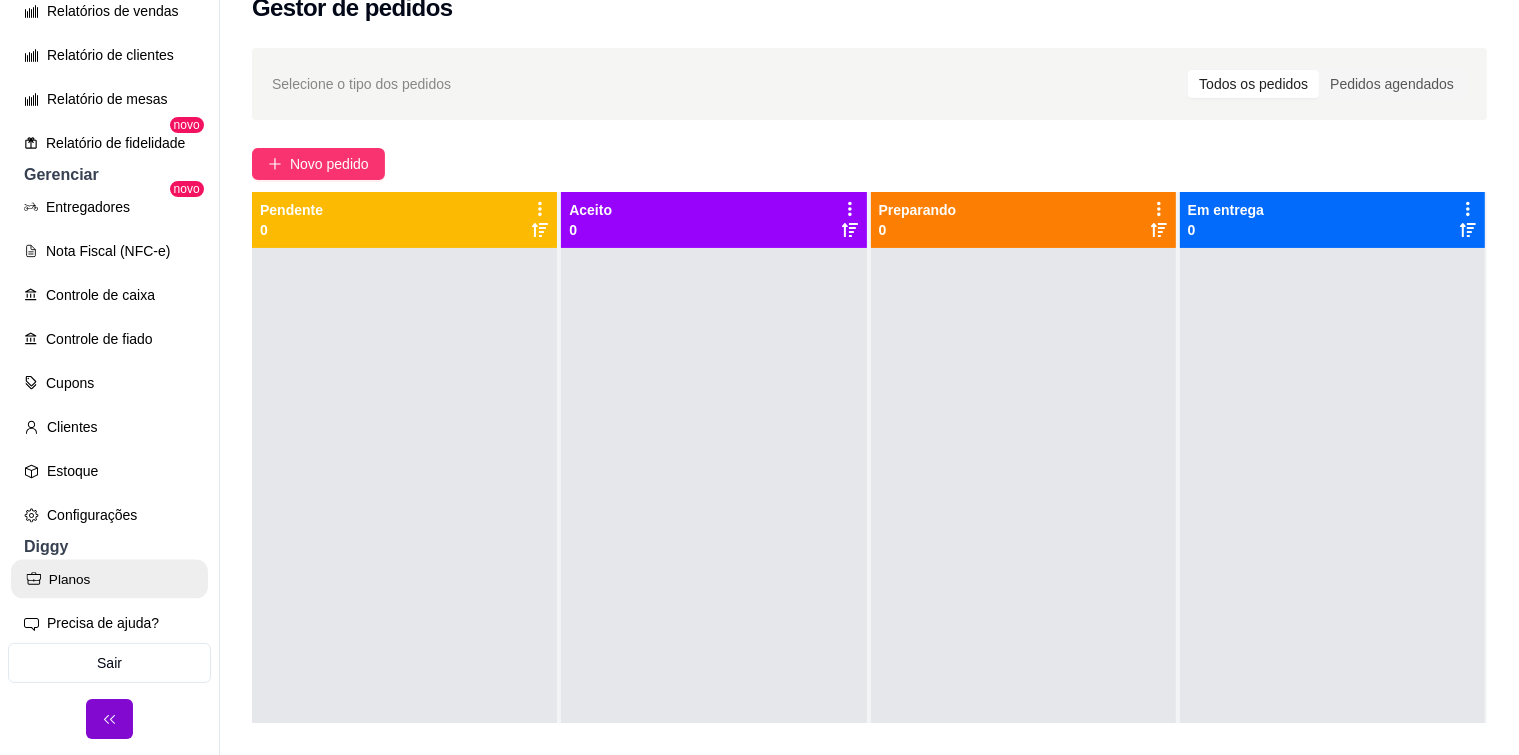 click 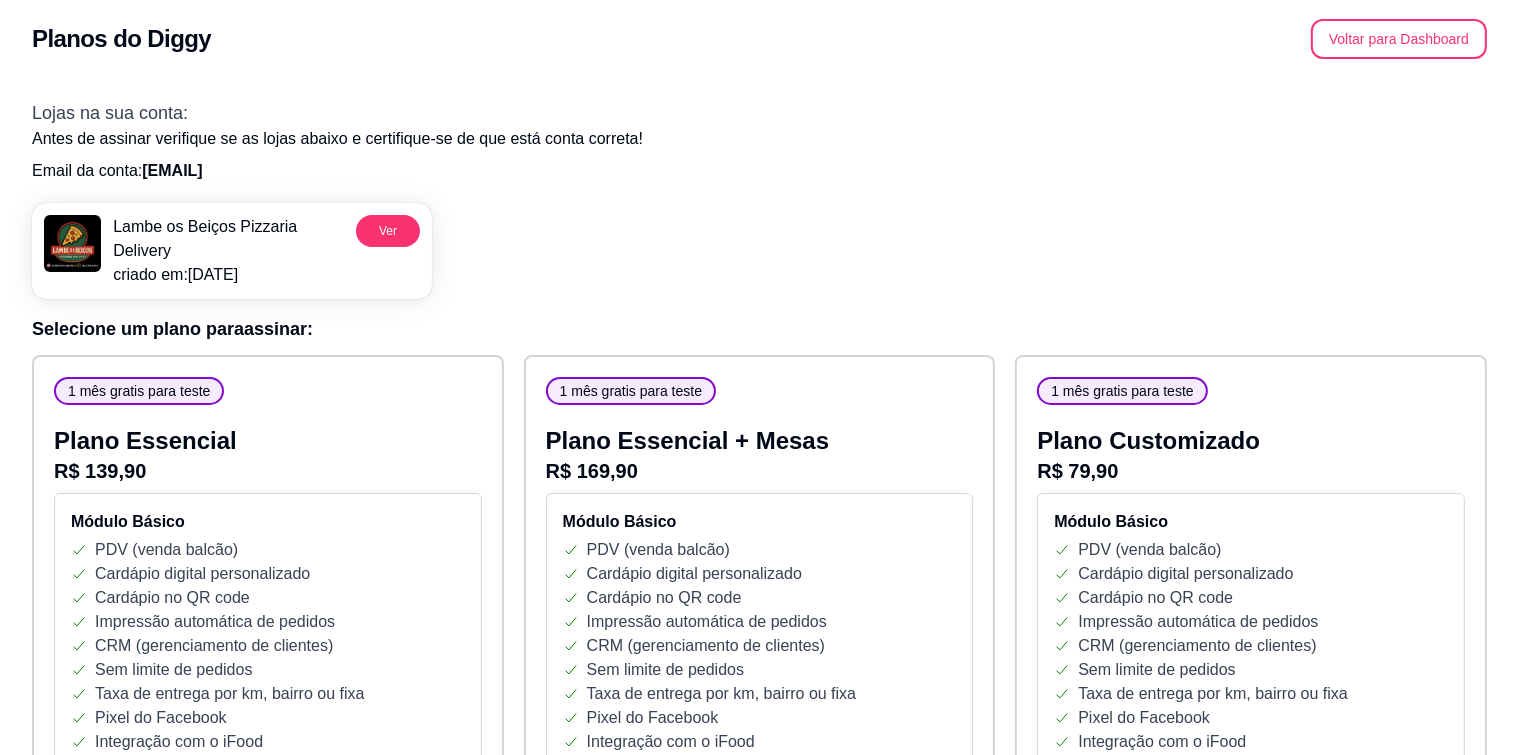 scroll, scrollTop: 0, scrollLeft: 0, axis: both 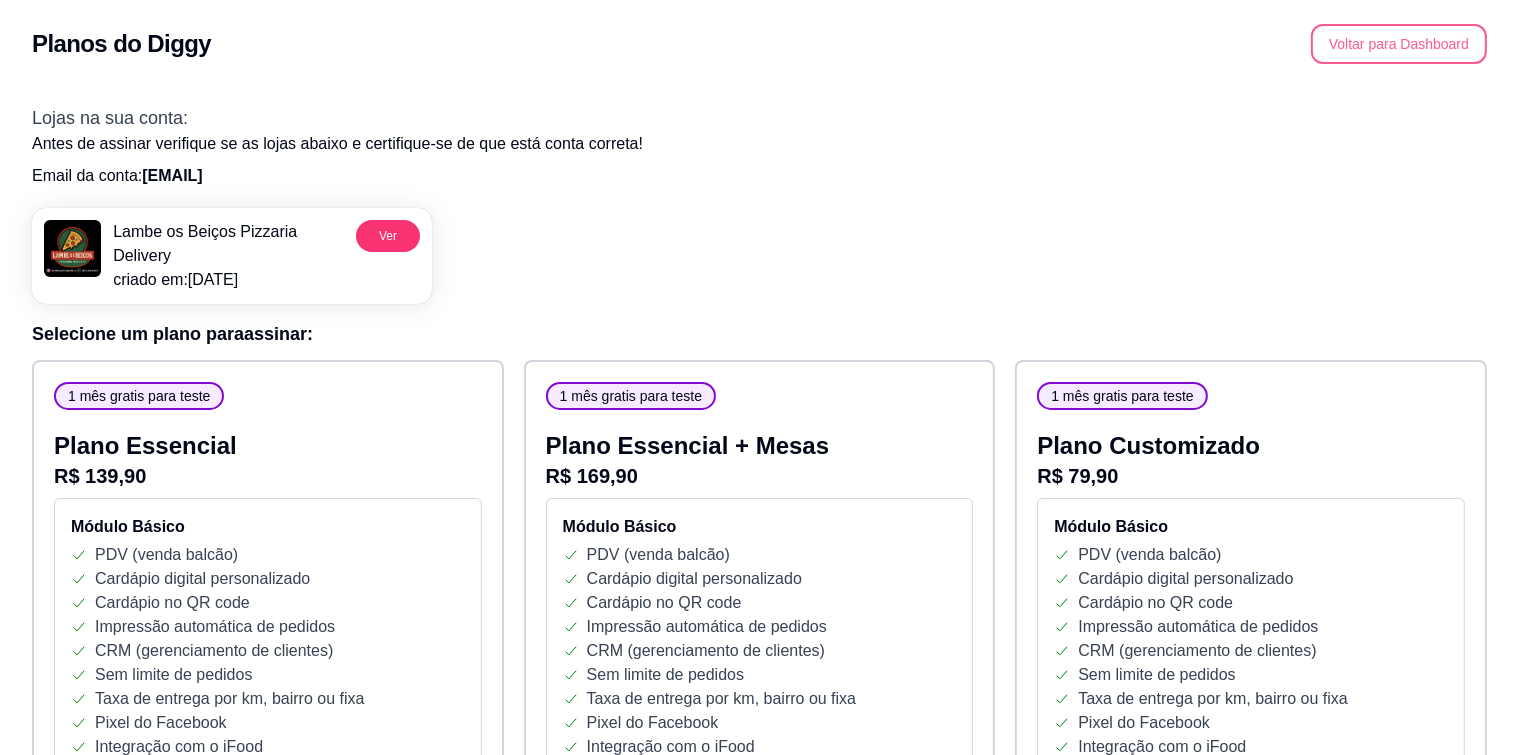 click on "Voltar para Dashboard" at bounding box center [1399, 44] 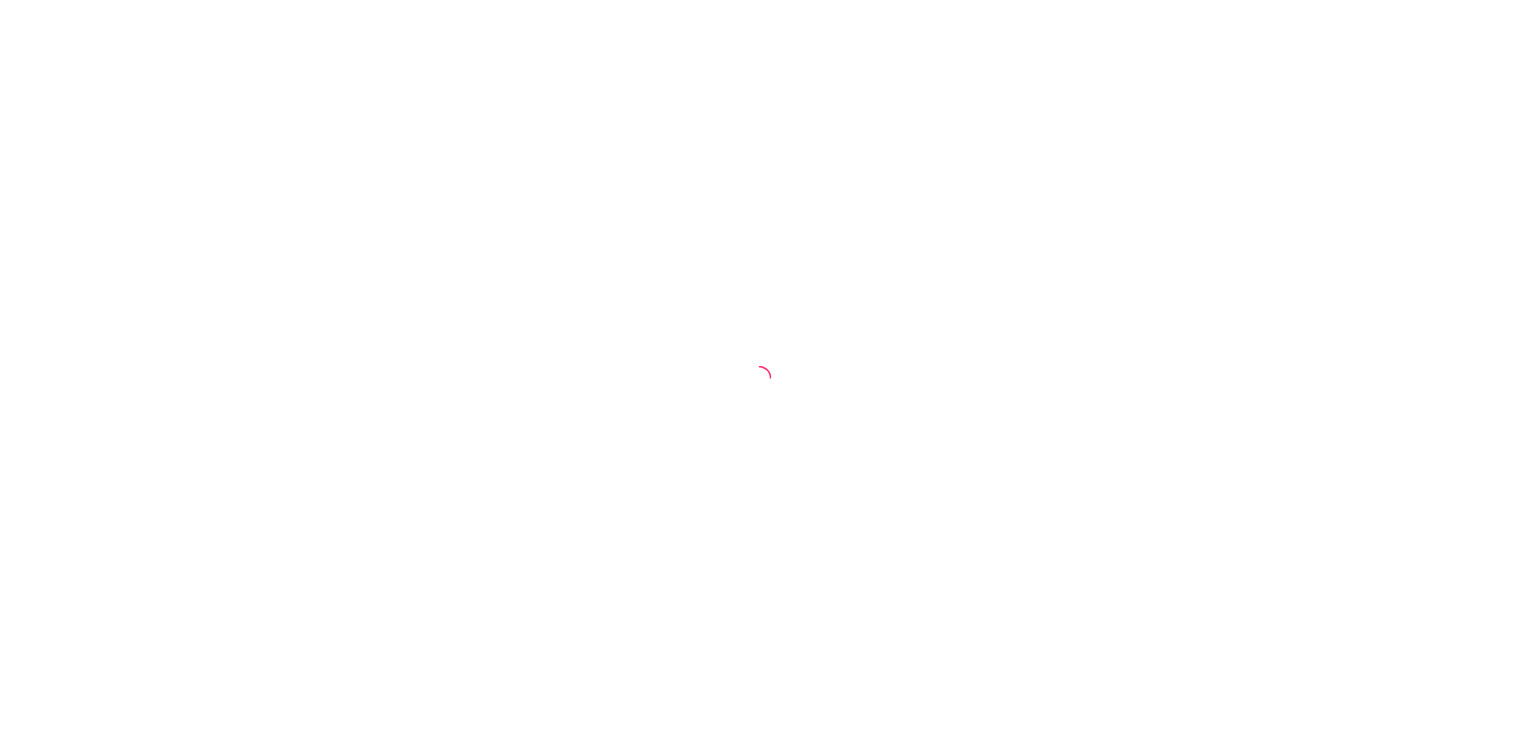scroll, scrollTop: 0, scrollLeft: 0, axis: both 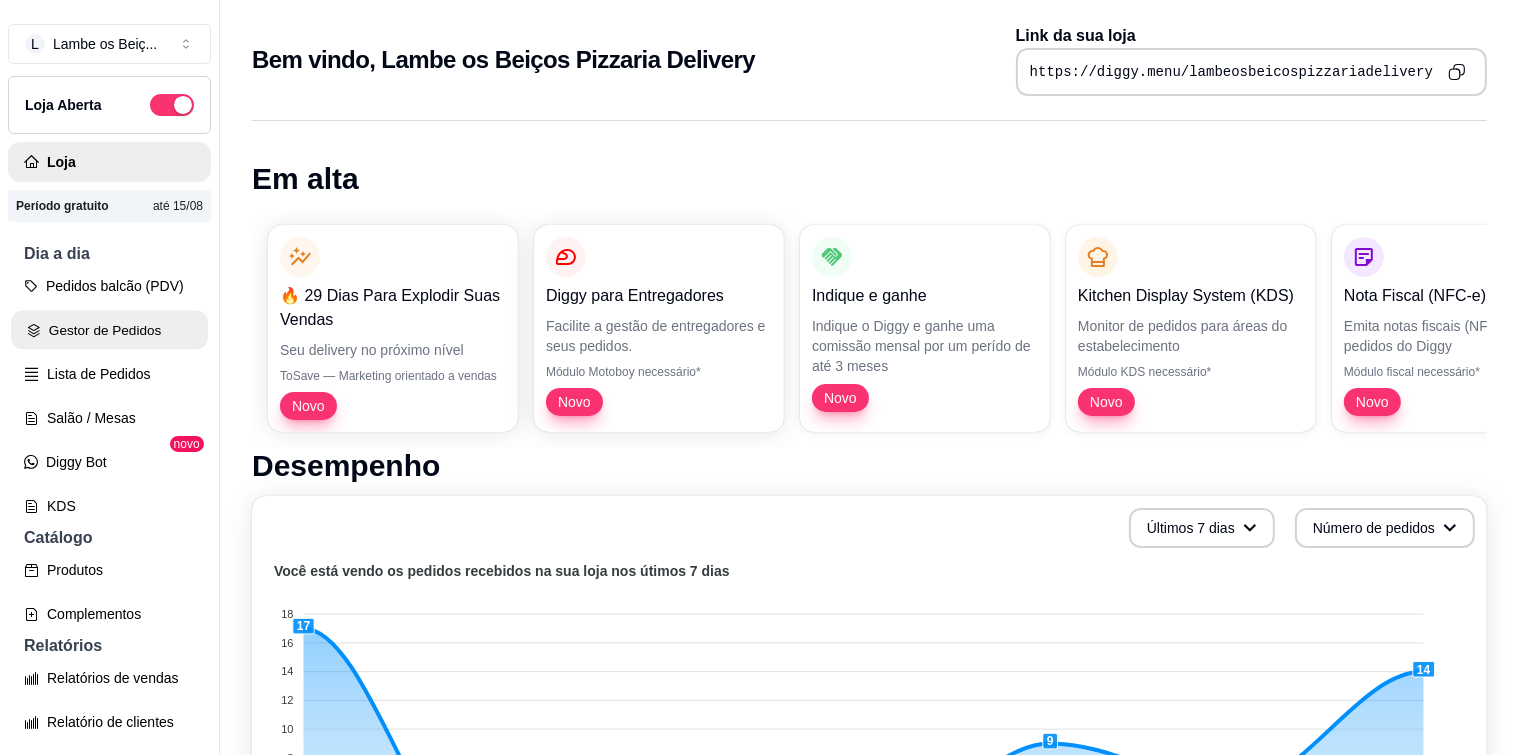 click on "Gestor de Pedidos" at bounding box center [109, 330] 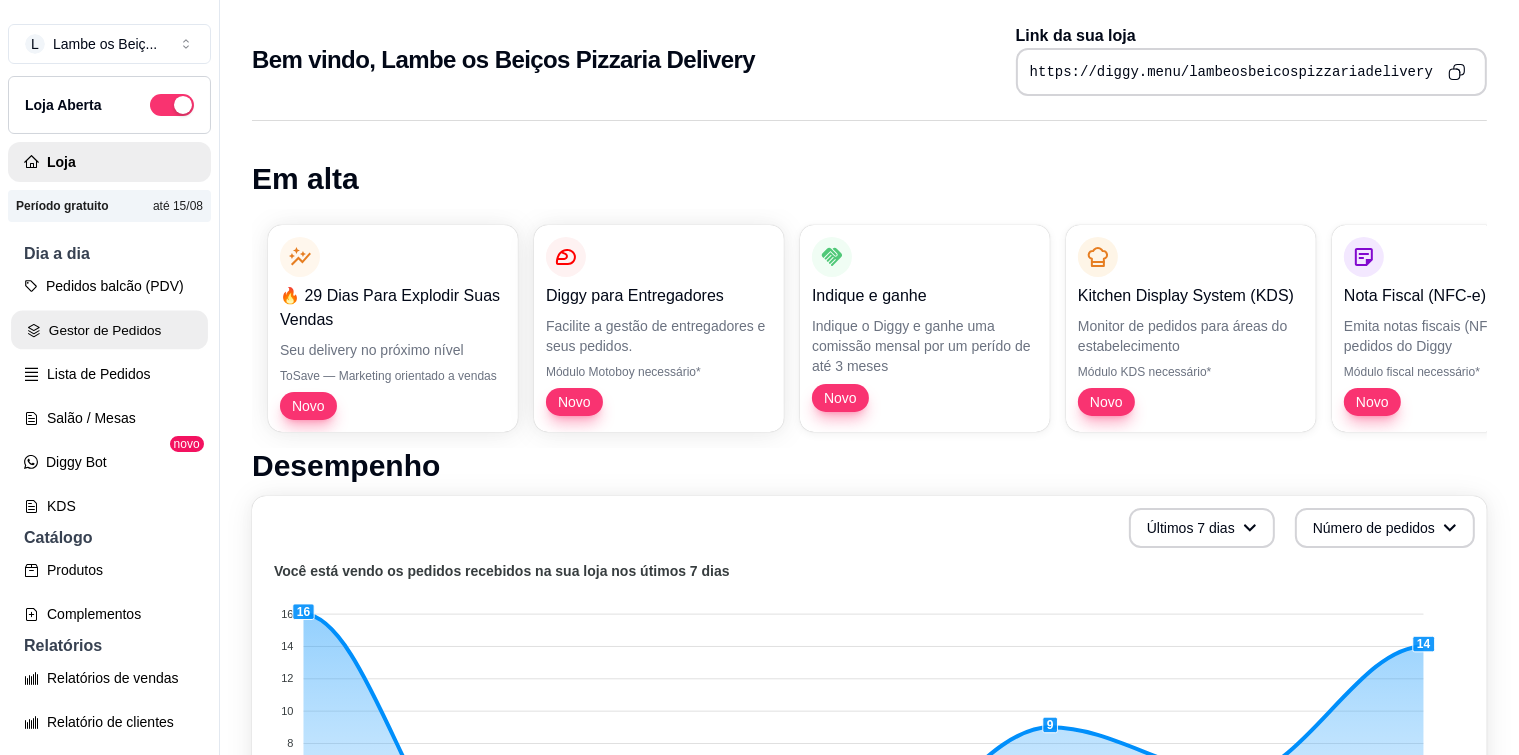 click on "Gestor de Pedidos" at bounding box center (109, 330) 